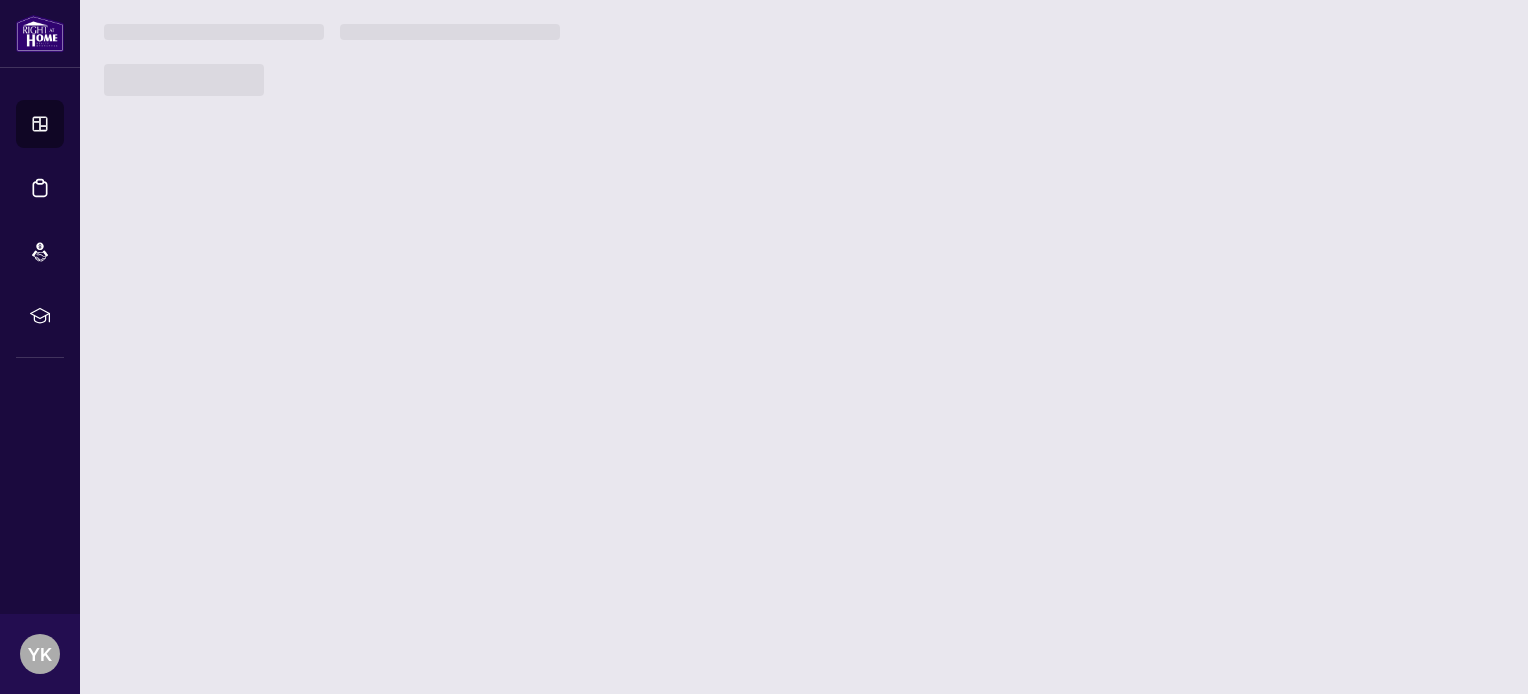 scroll, scrollTop: 0, scrollLeft: 0, axis: both 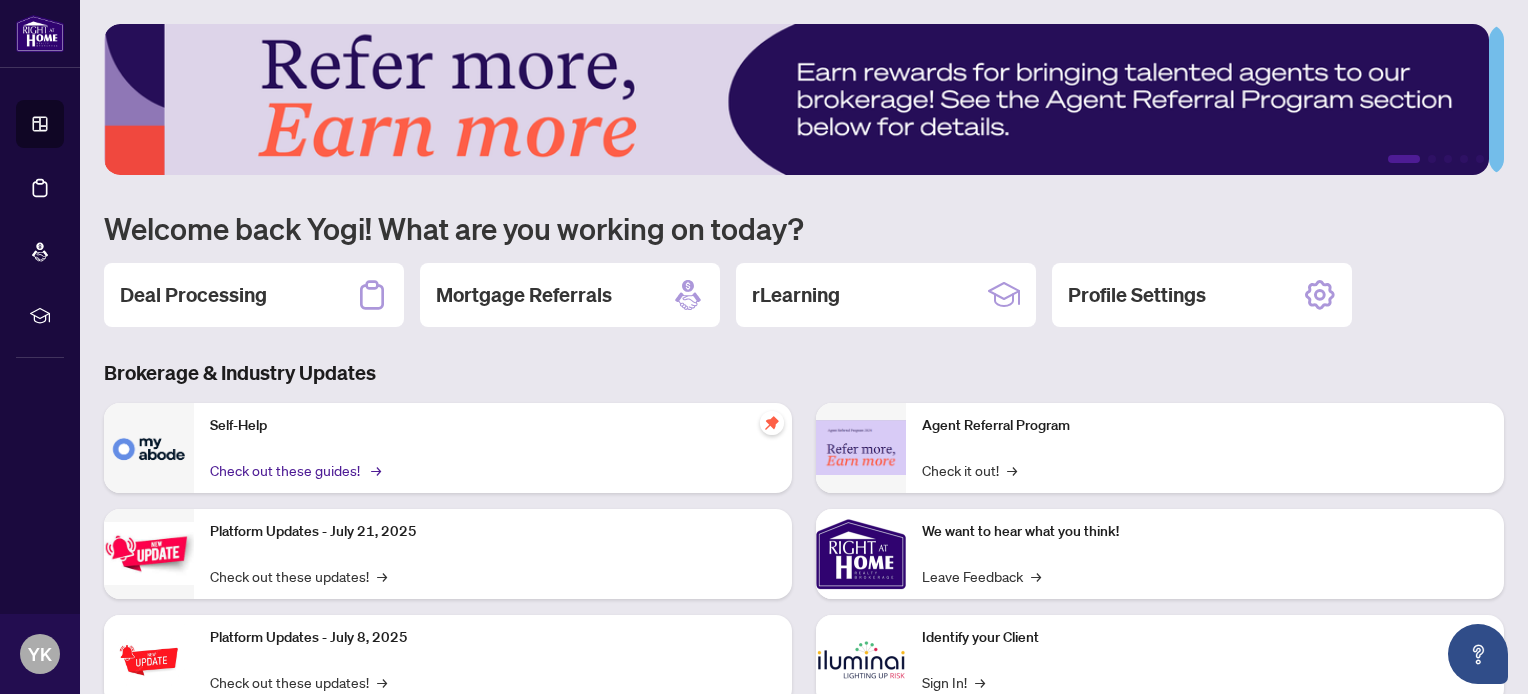 click on "Check out these guides! →" at bounding box center [294, 470] 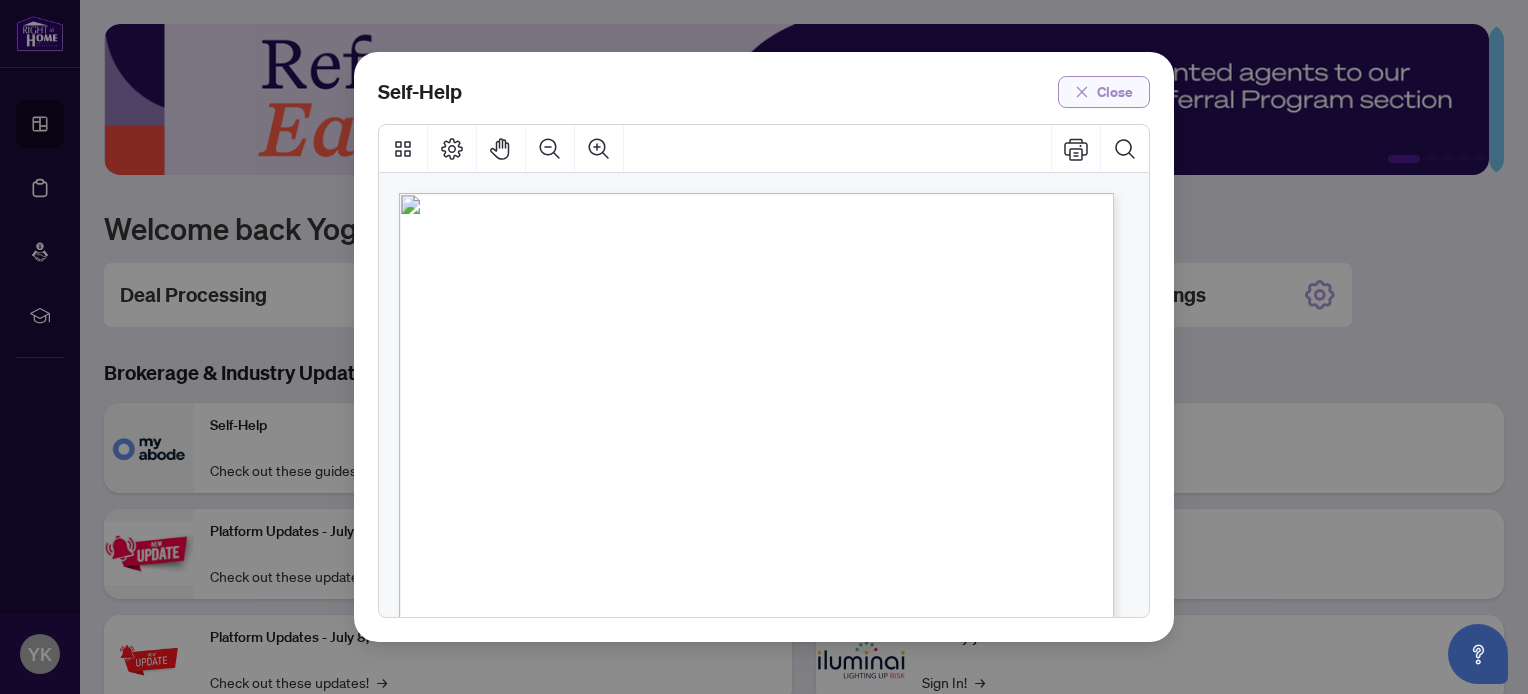 click on "Close" at bounding box center (1115, 92) 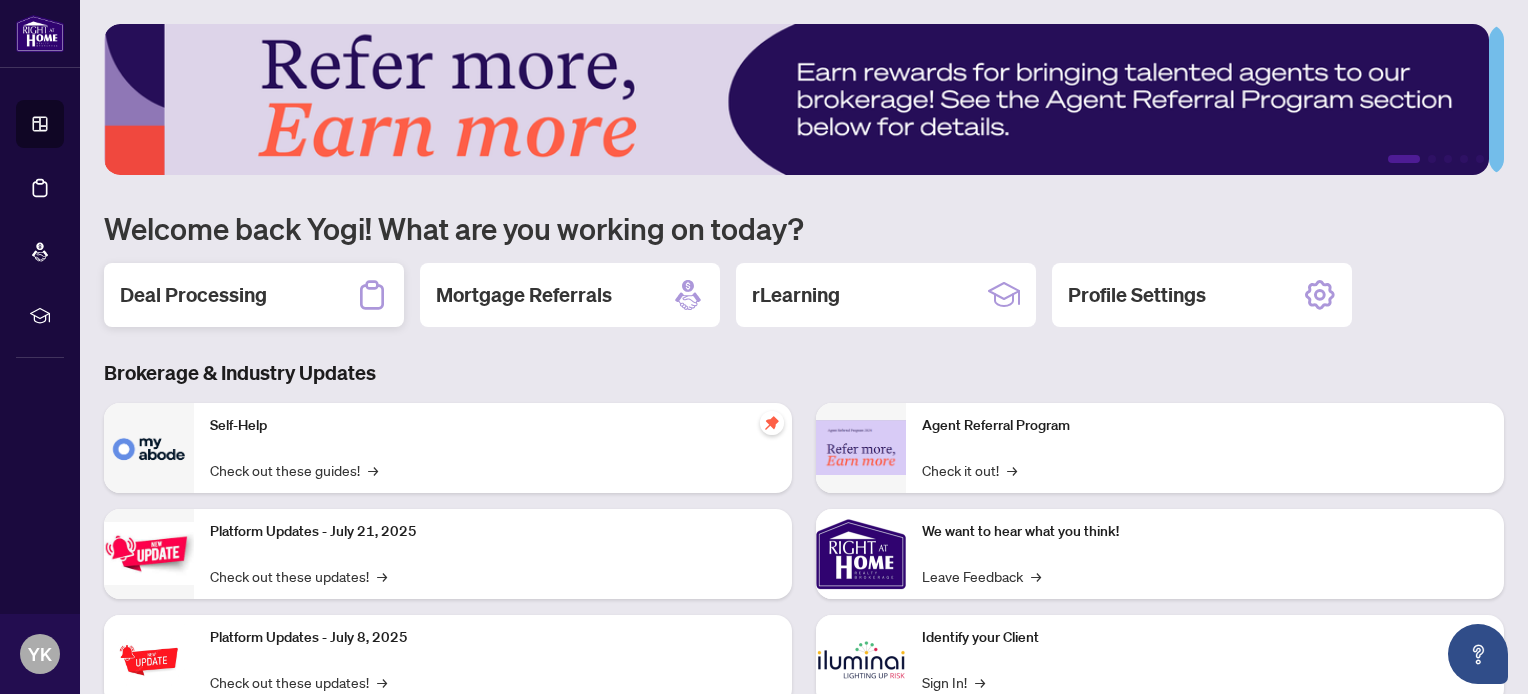 click on "Deal Processing" at bounding box center [193, 295] 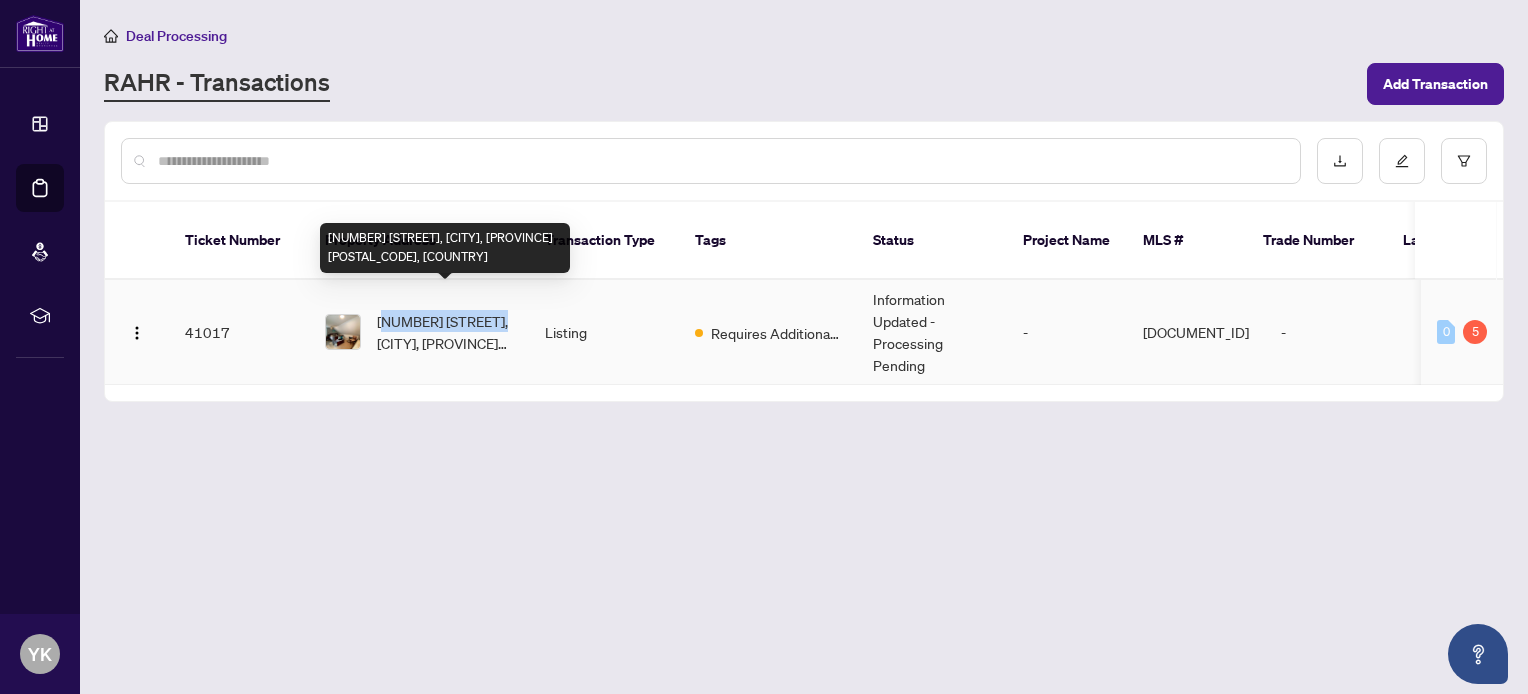 click on "[NUMBER] [STREET], [CITY], [PROVINCE] [POSTAL_CODE], [COUNTRY]" at bounding box center (445, 332) 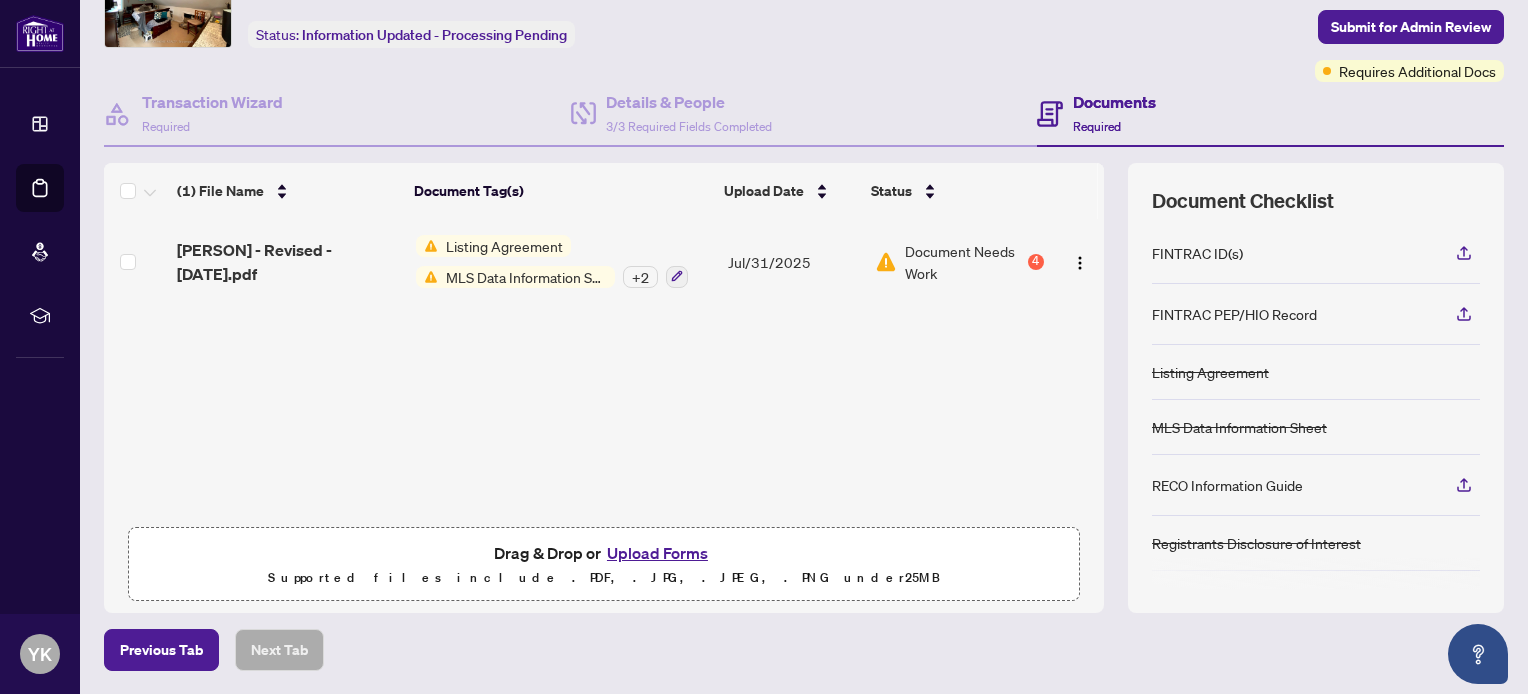 scroll, scrollTop: 178, scrollLeft: 0, axis: vertical 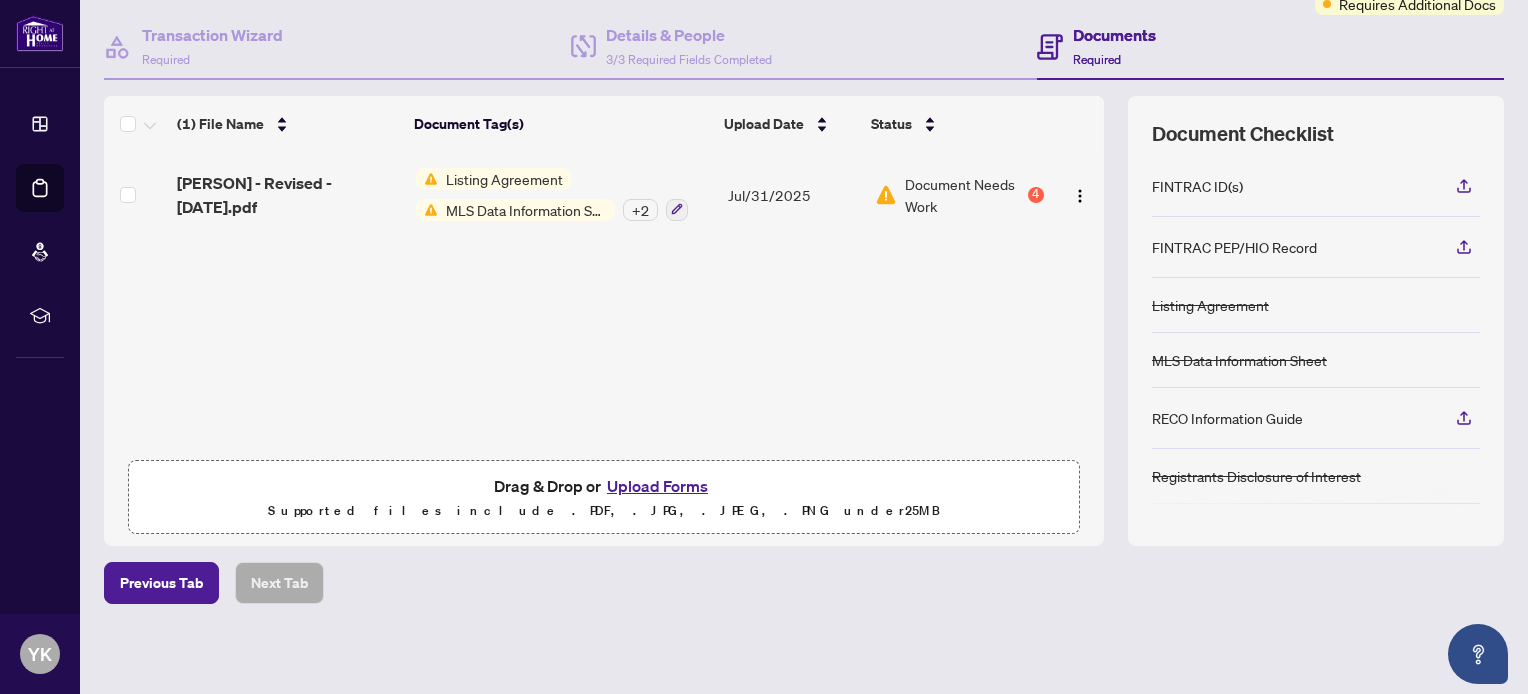 click on "Upload Forms" at bounding box center (657, 486) 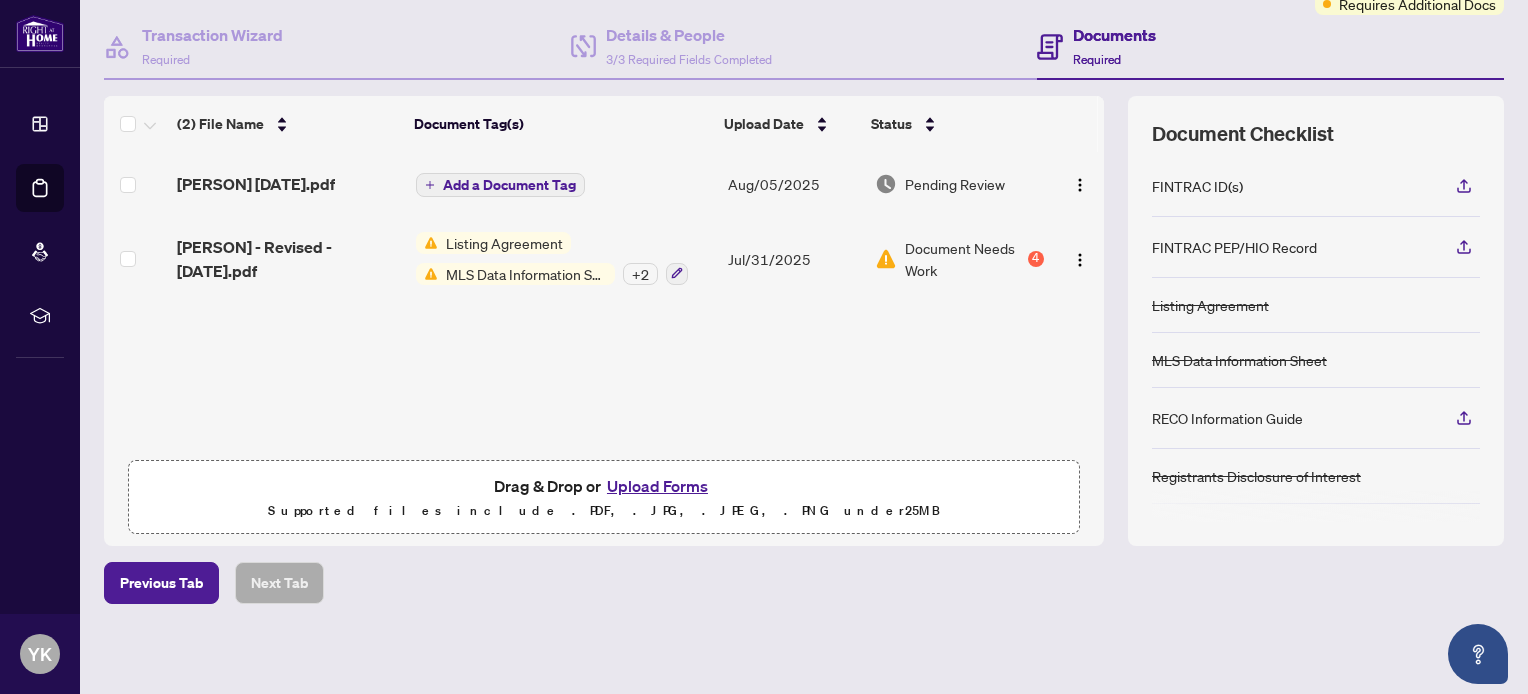 scroll, scrollTop: 0, scrollLeft: 0, axis: both 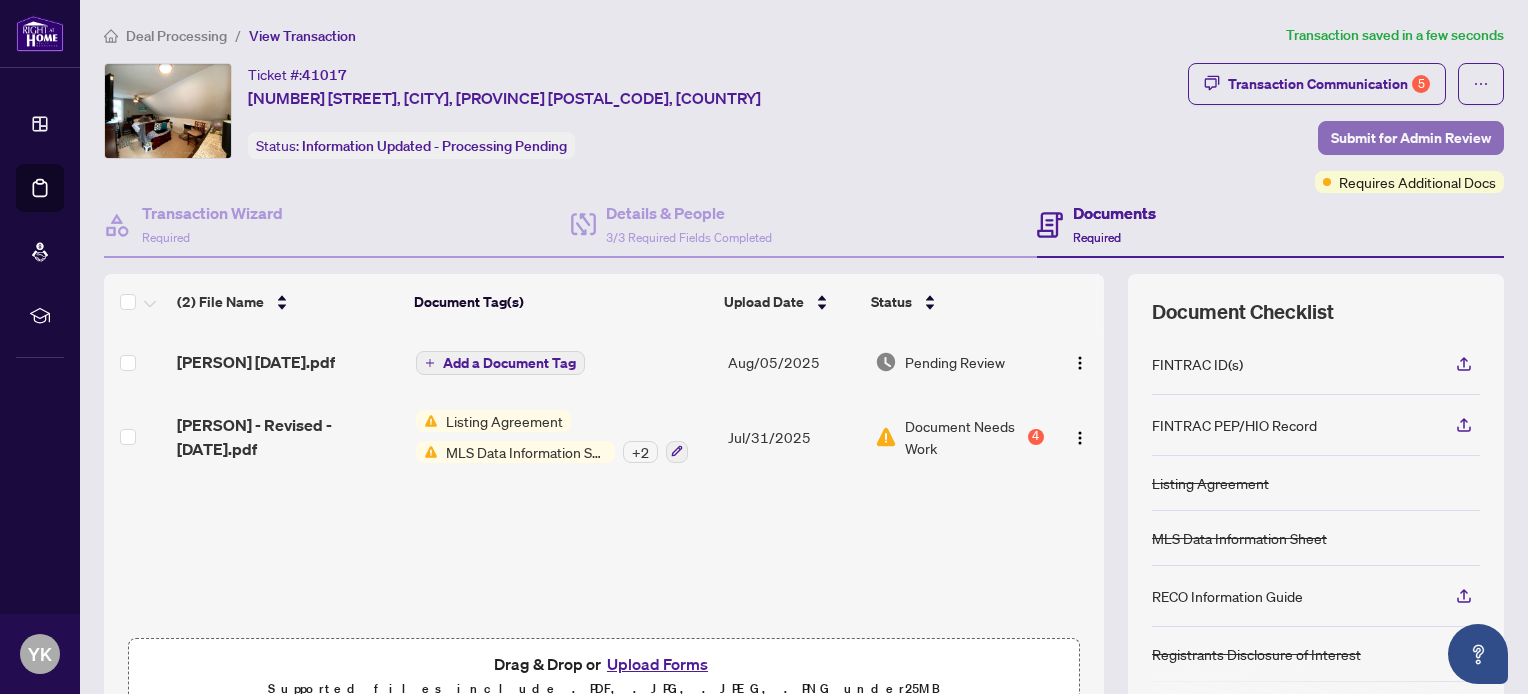 click on "Submit for Admin Review" at bounding box center (1411, 138) 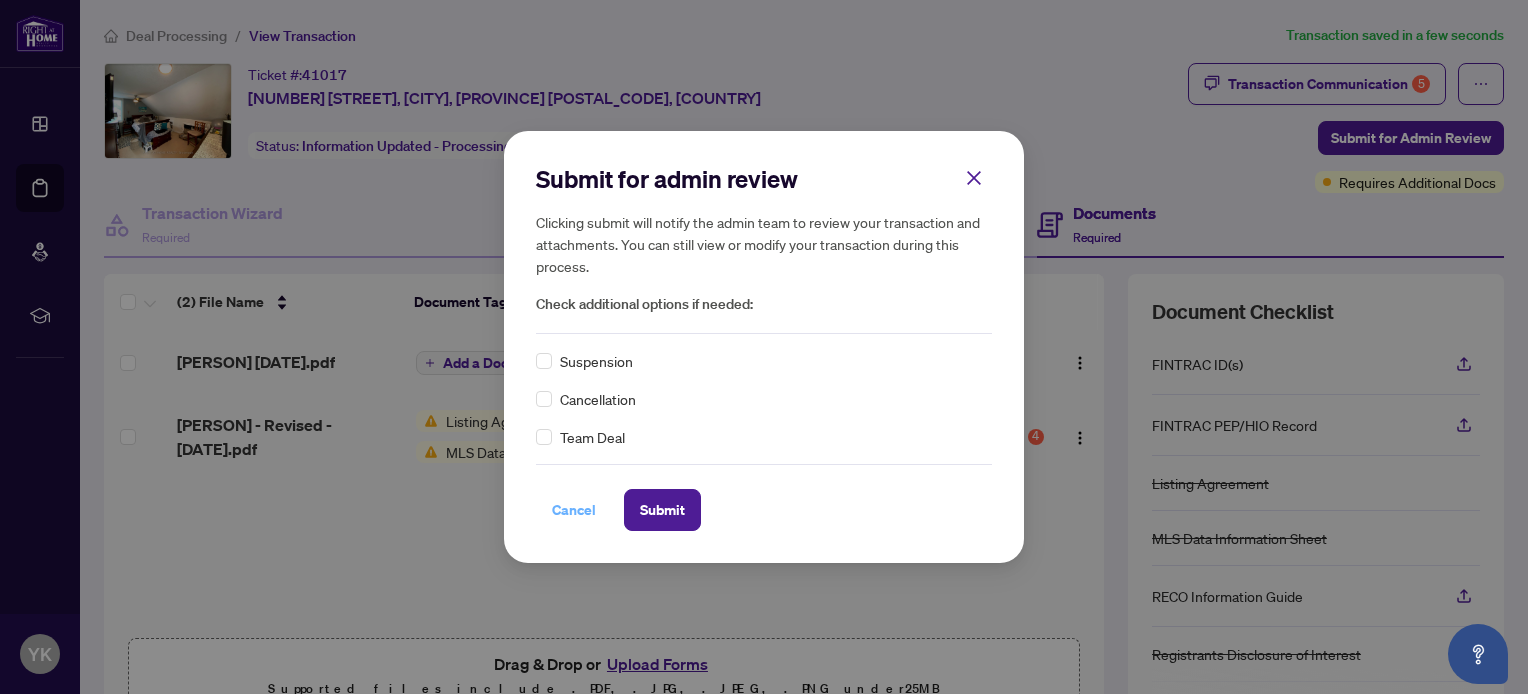 click on "Cancel" at bounding box center [574, 510] 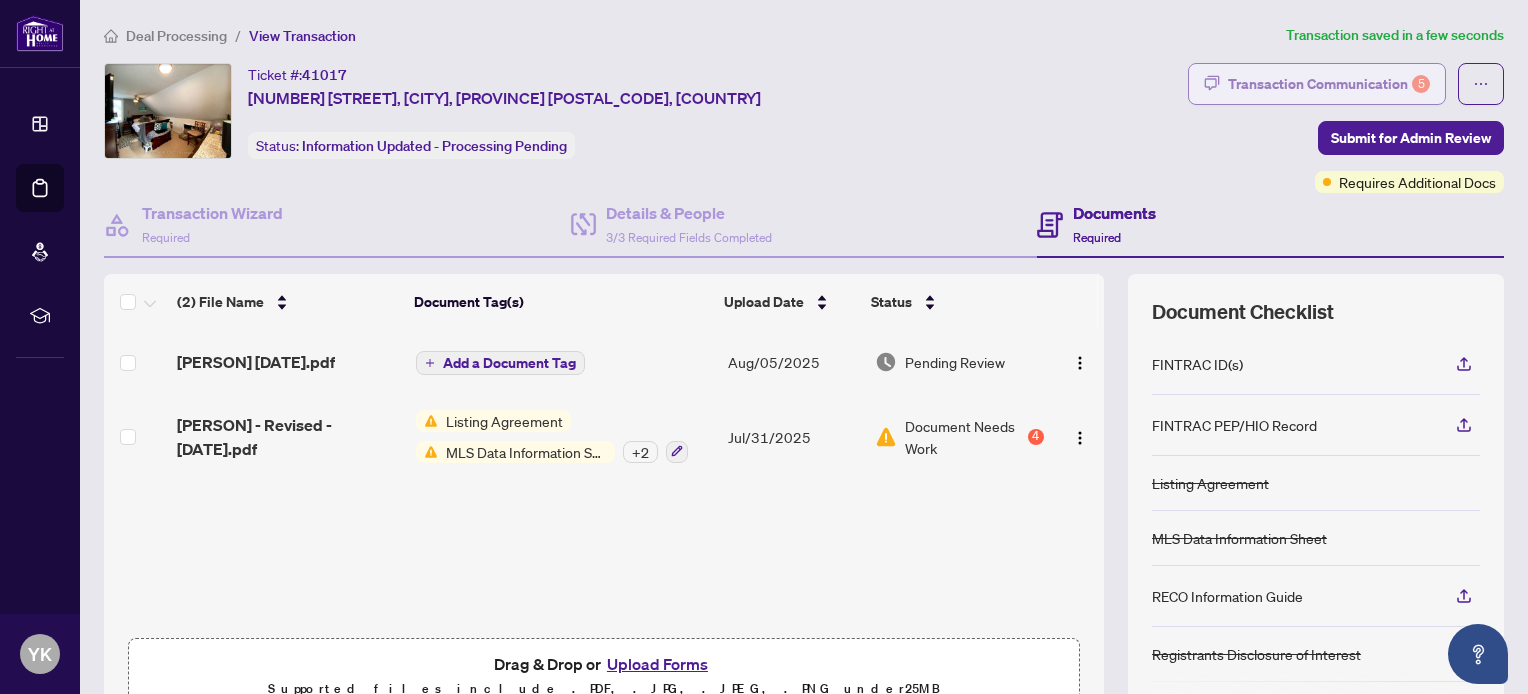 click on "Transaction Communication 5" at bounding box center (1329, 84) 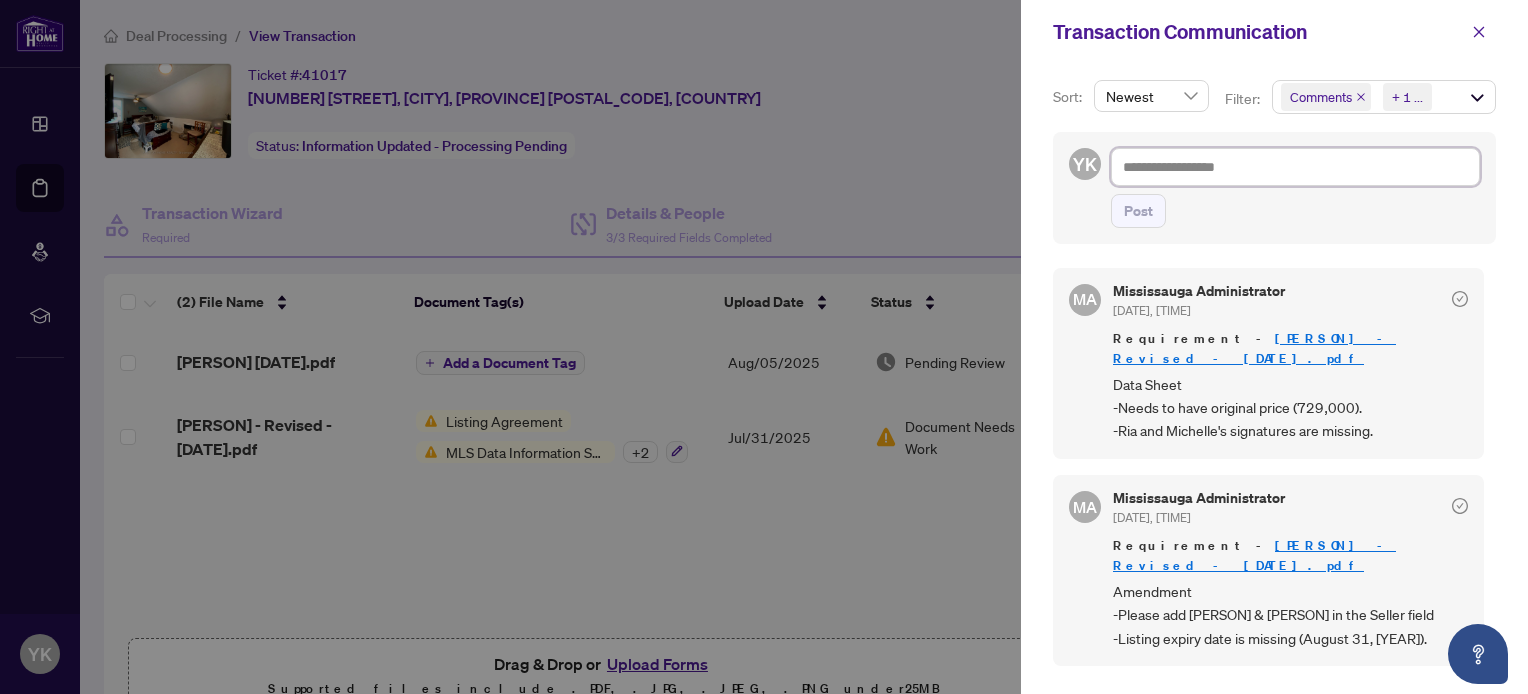 click at bounding box center [1295, 167] 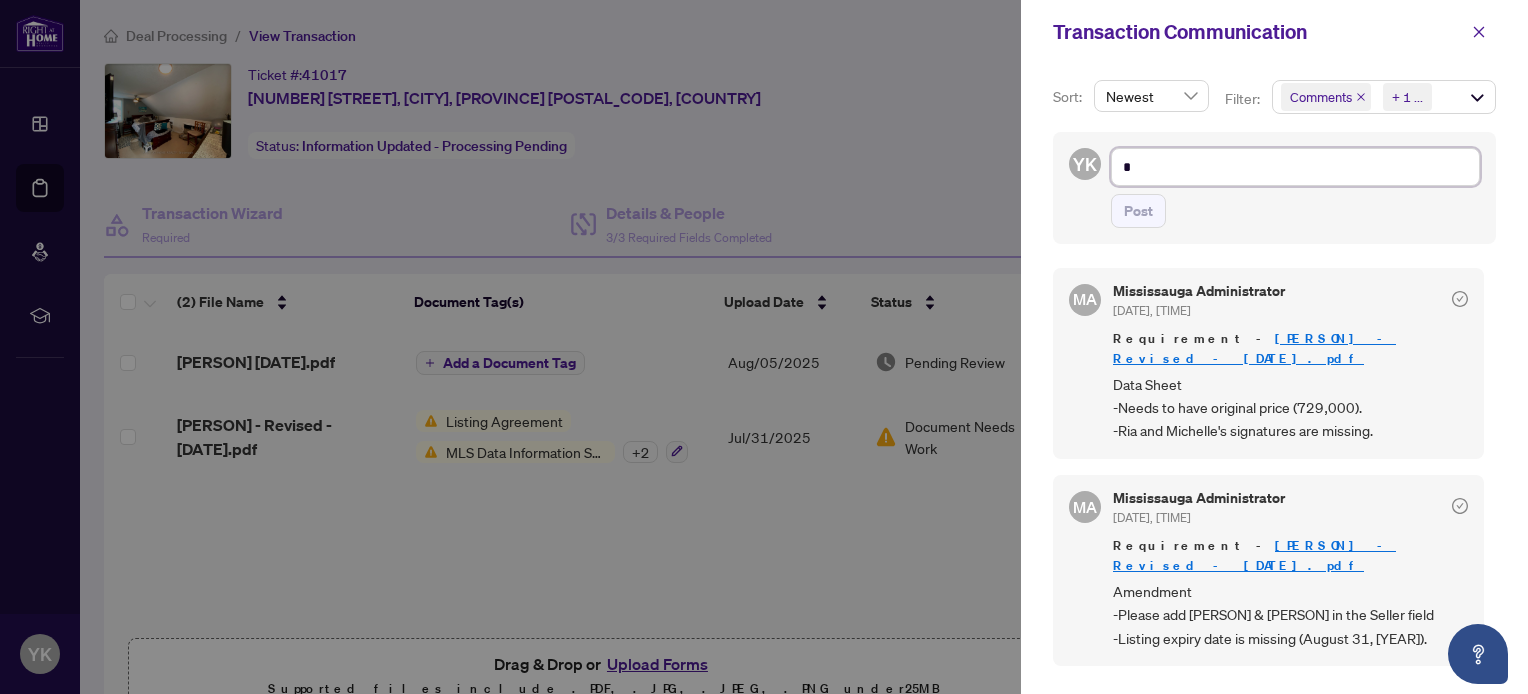 type on "**" 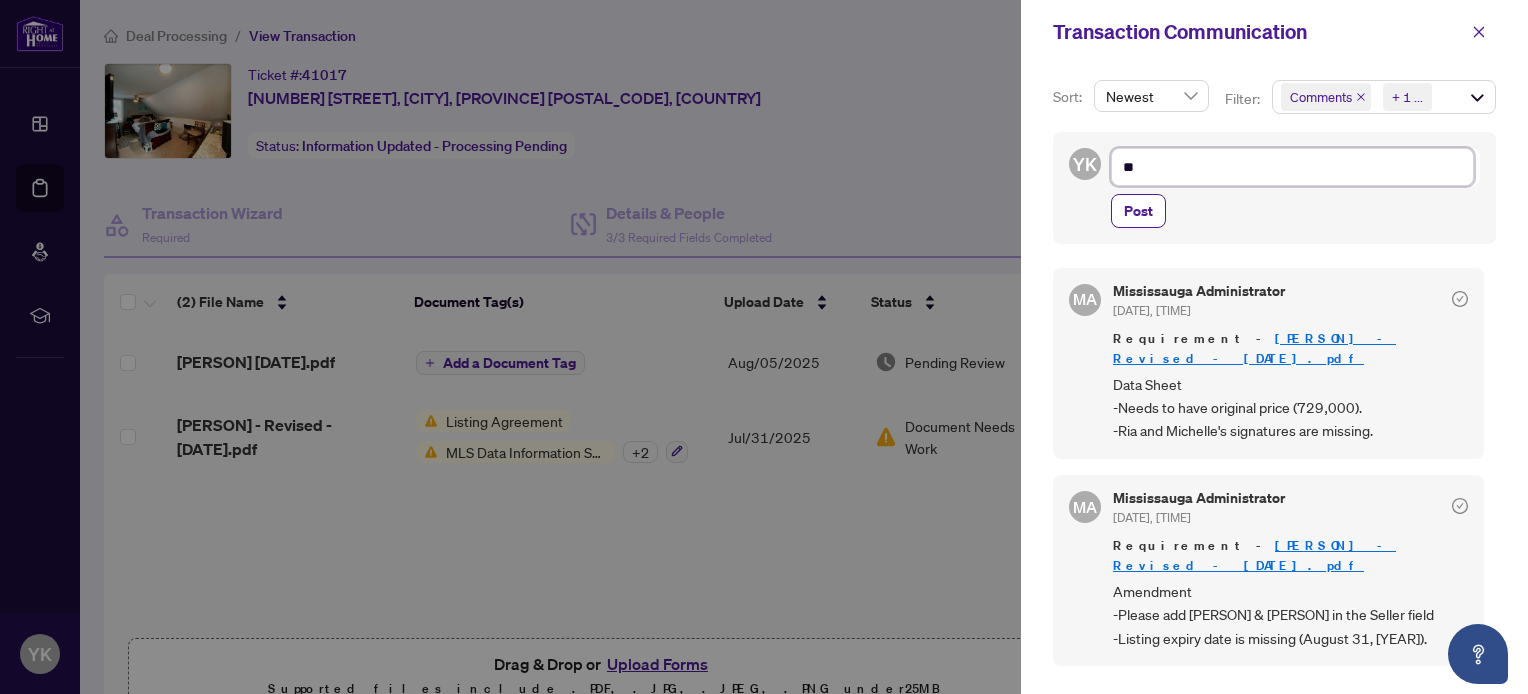 type on "***" 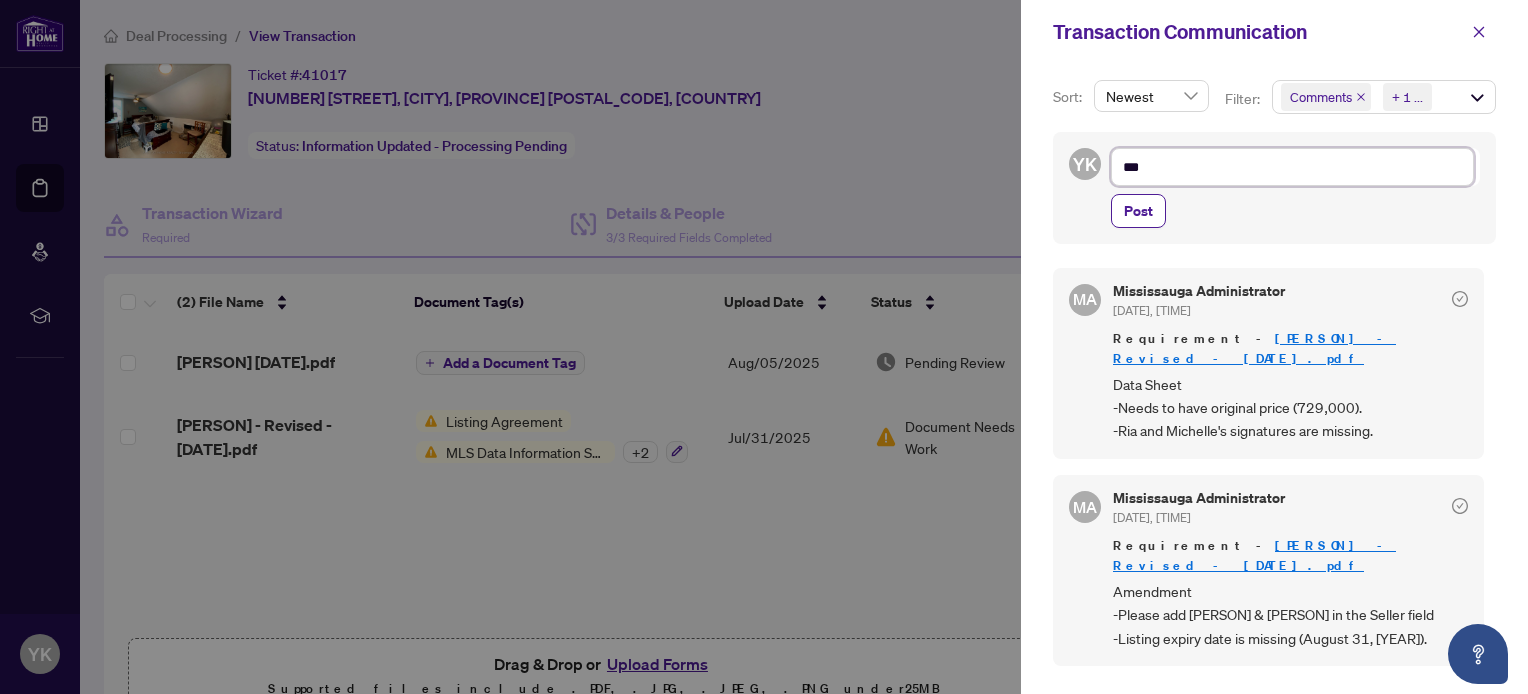 type on "****" 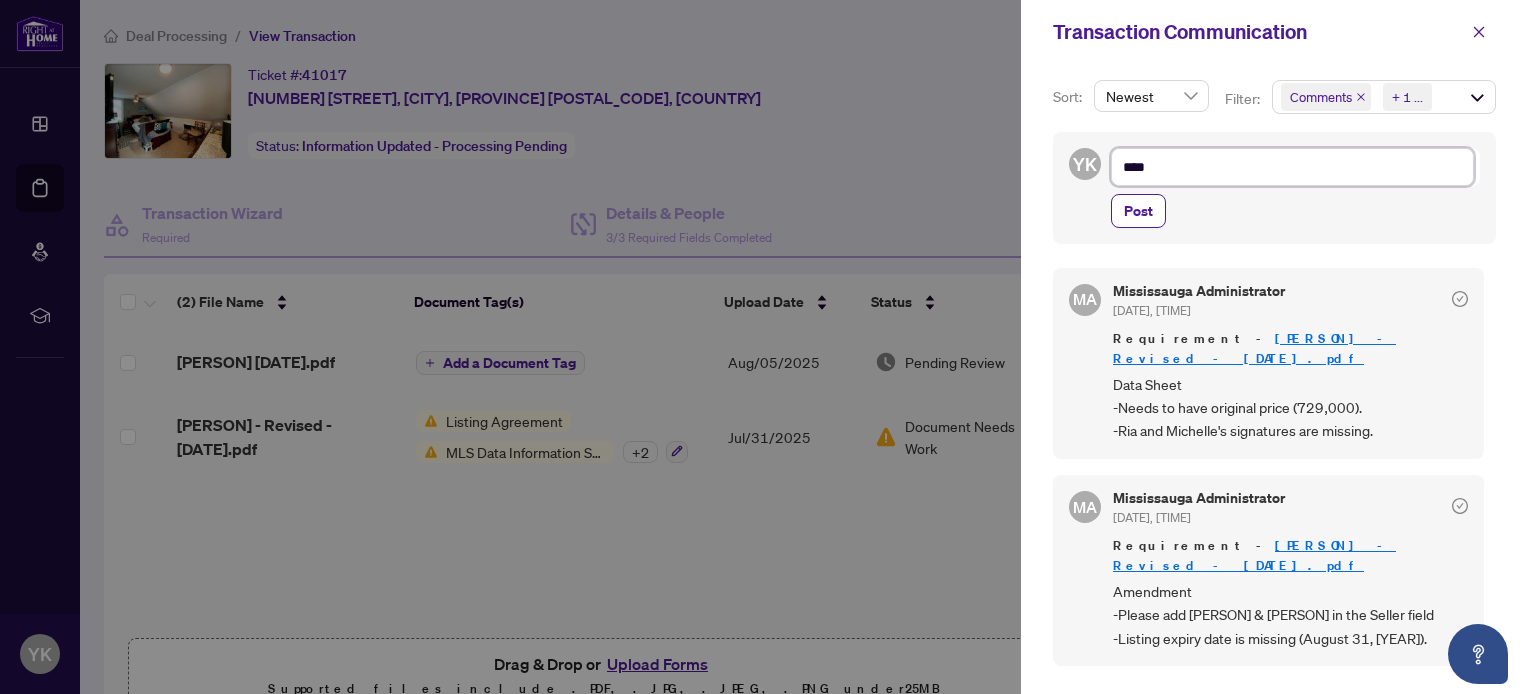 type on "*****" 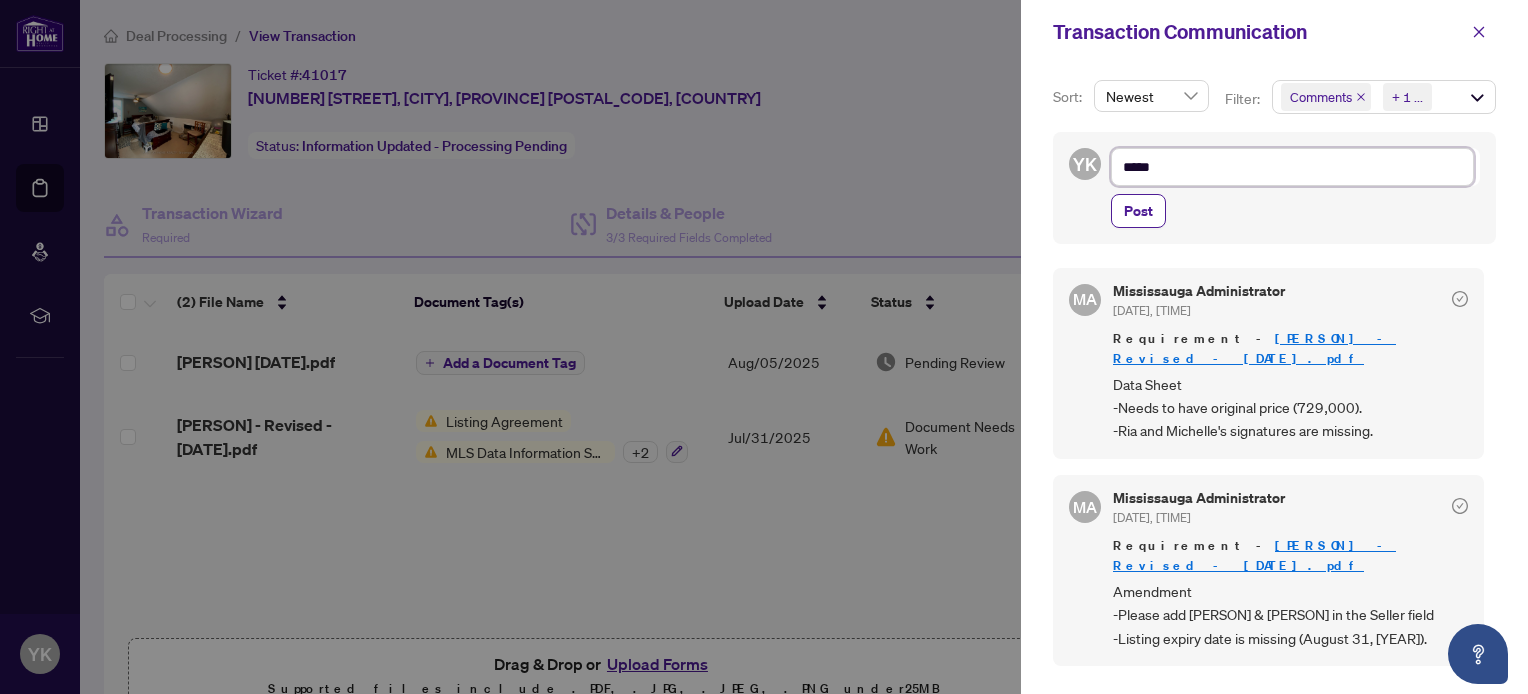 type on "******" 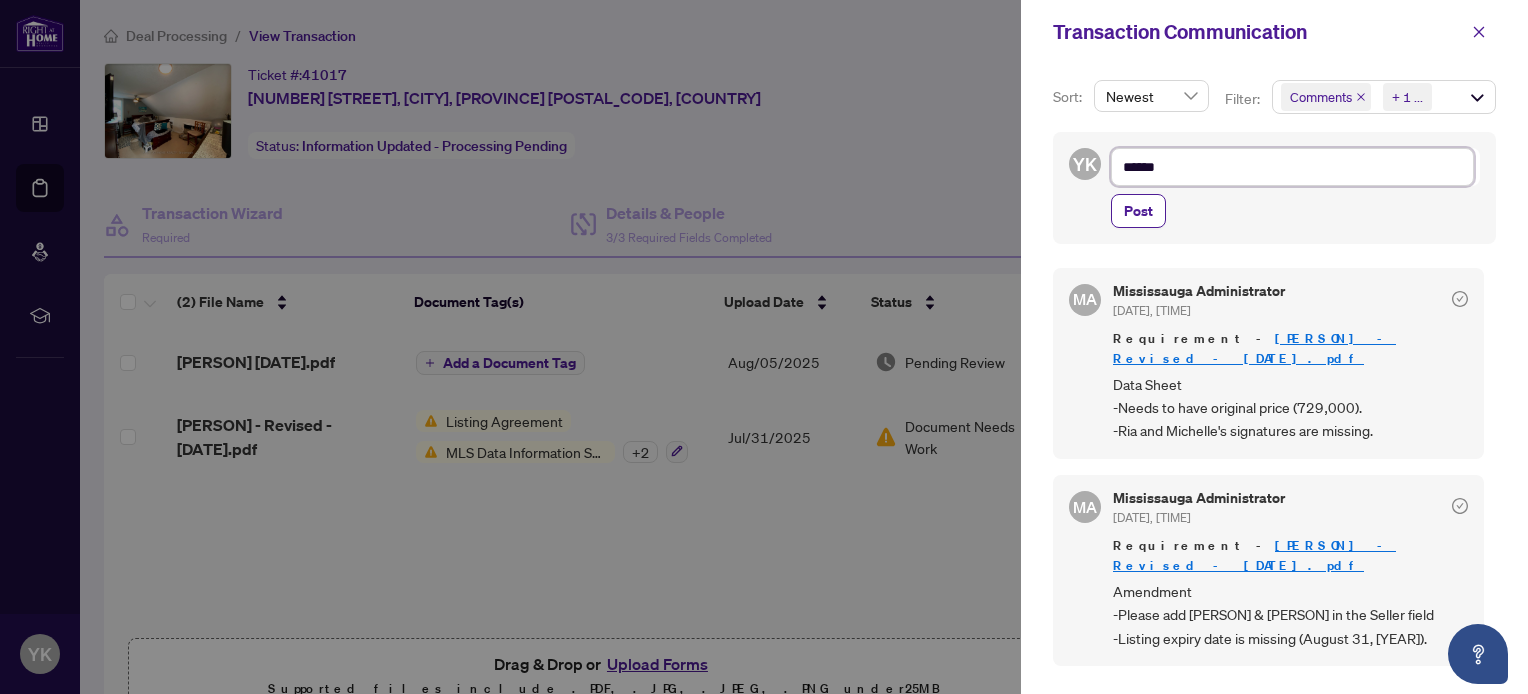 type on "*******" 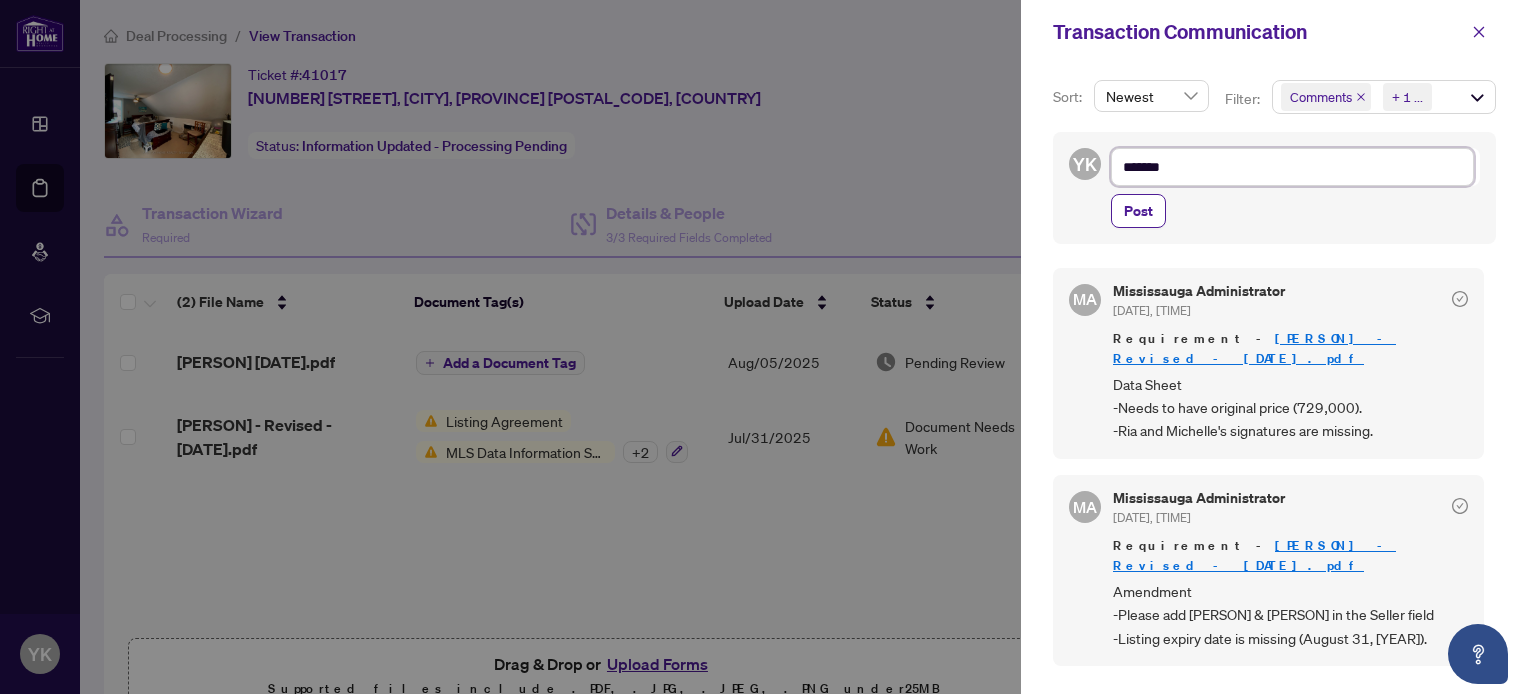 type on "********" 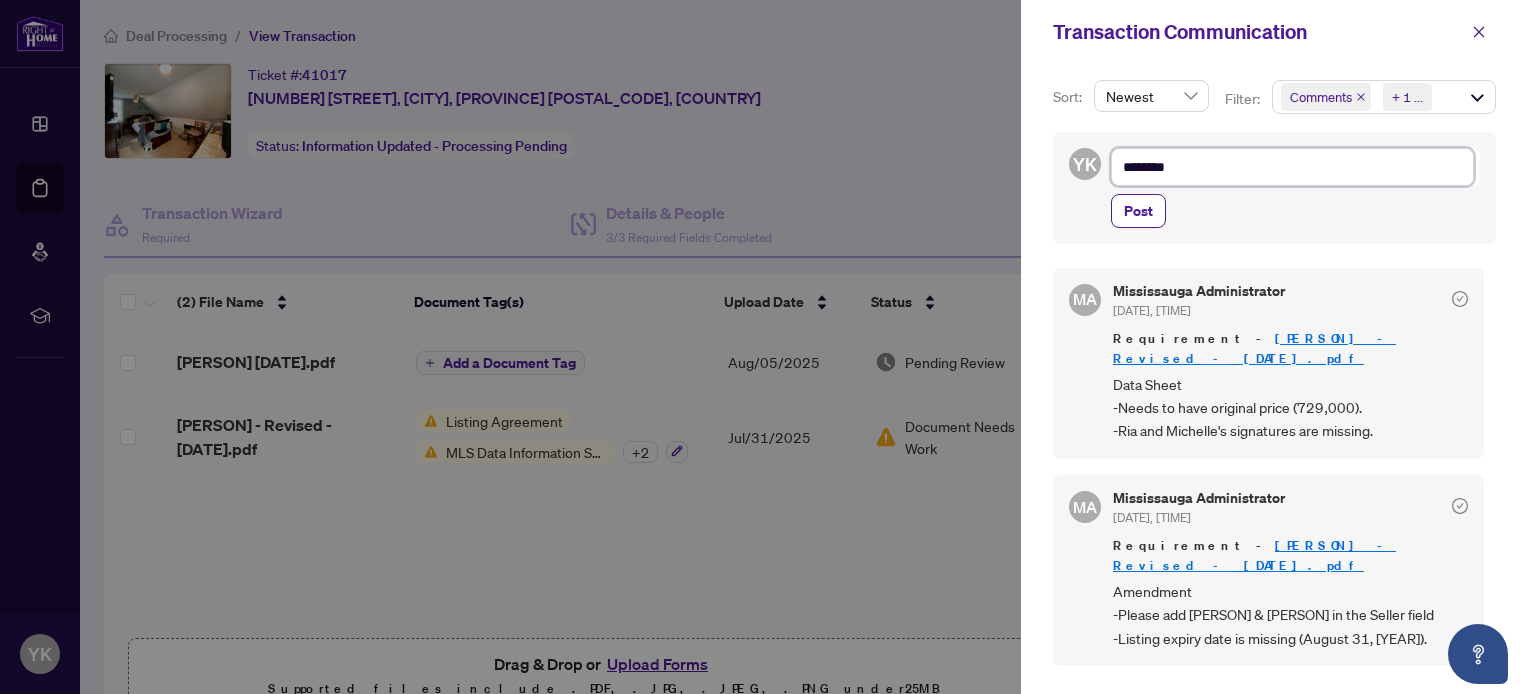 type on "********" 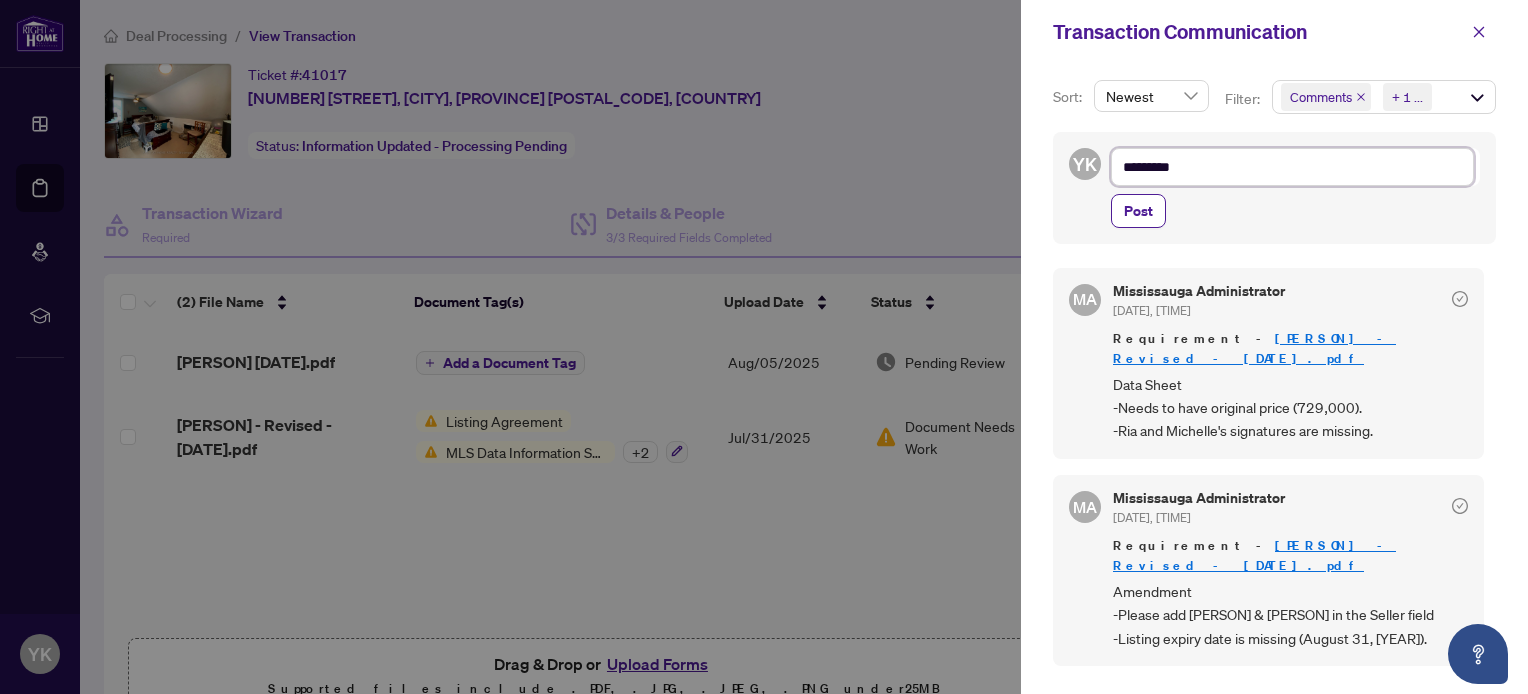 type on "**********" 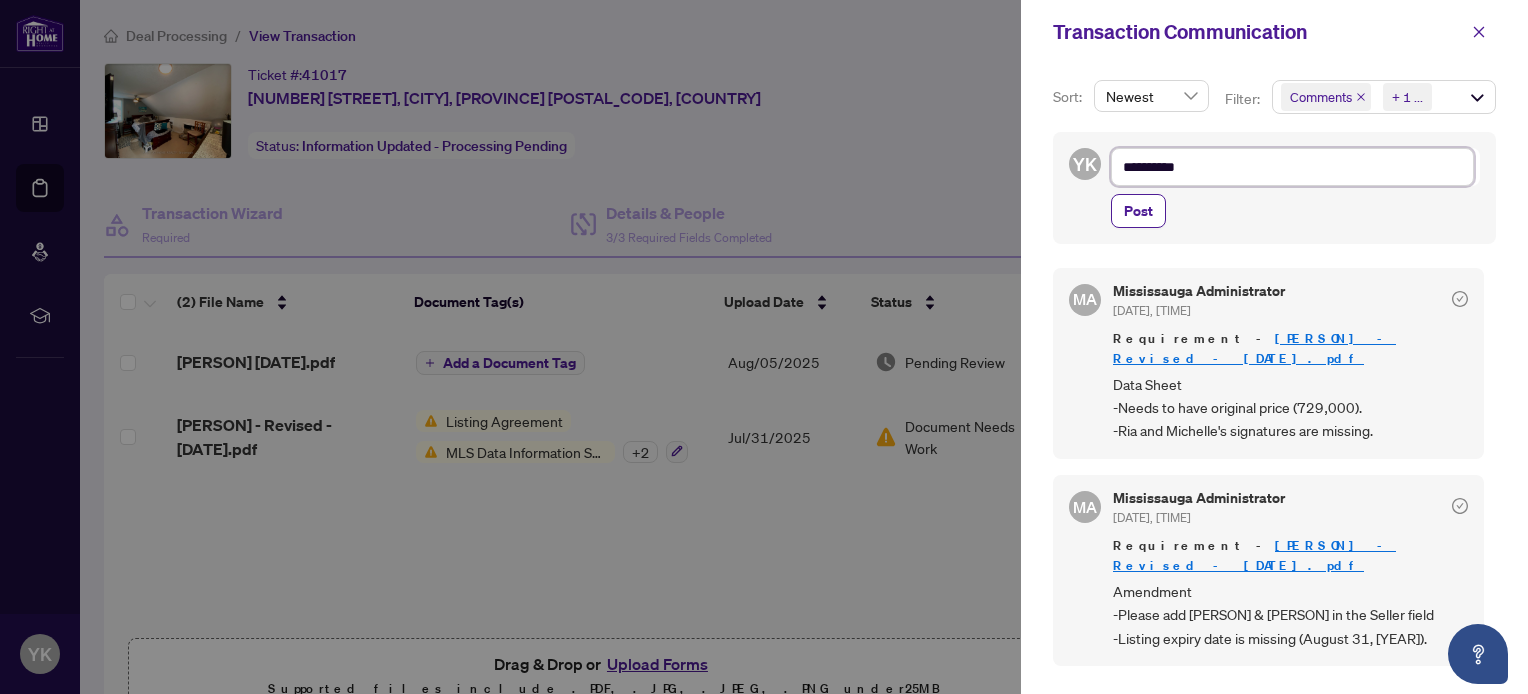 type on "**********" 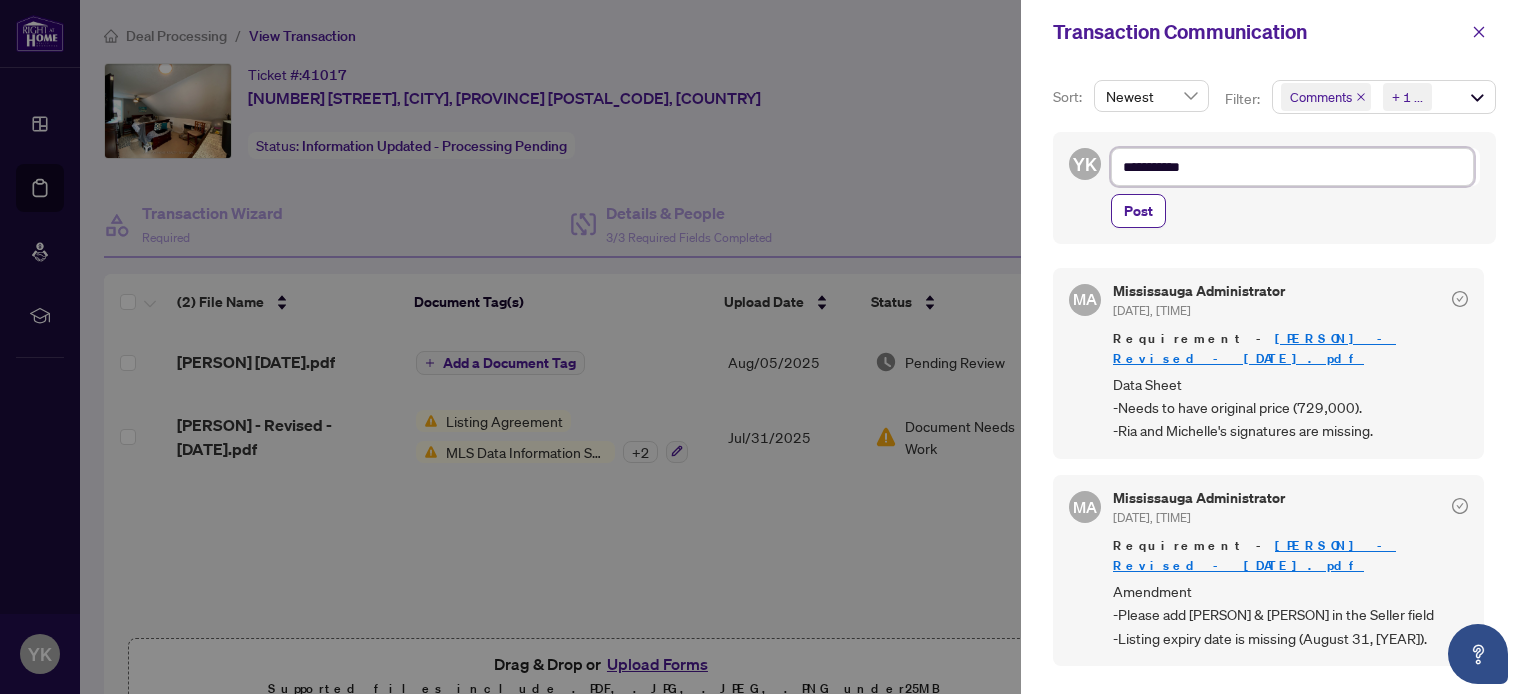type on "**********" 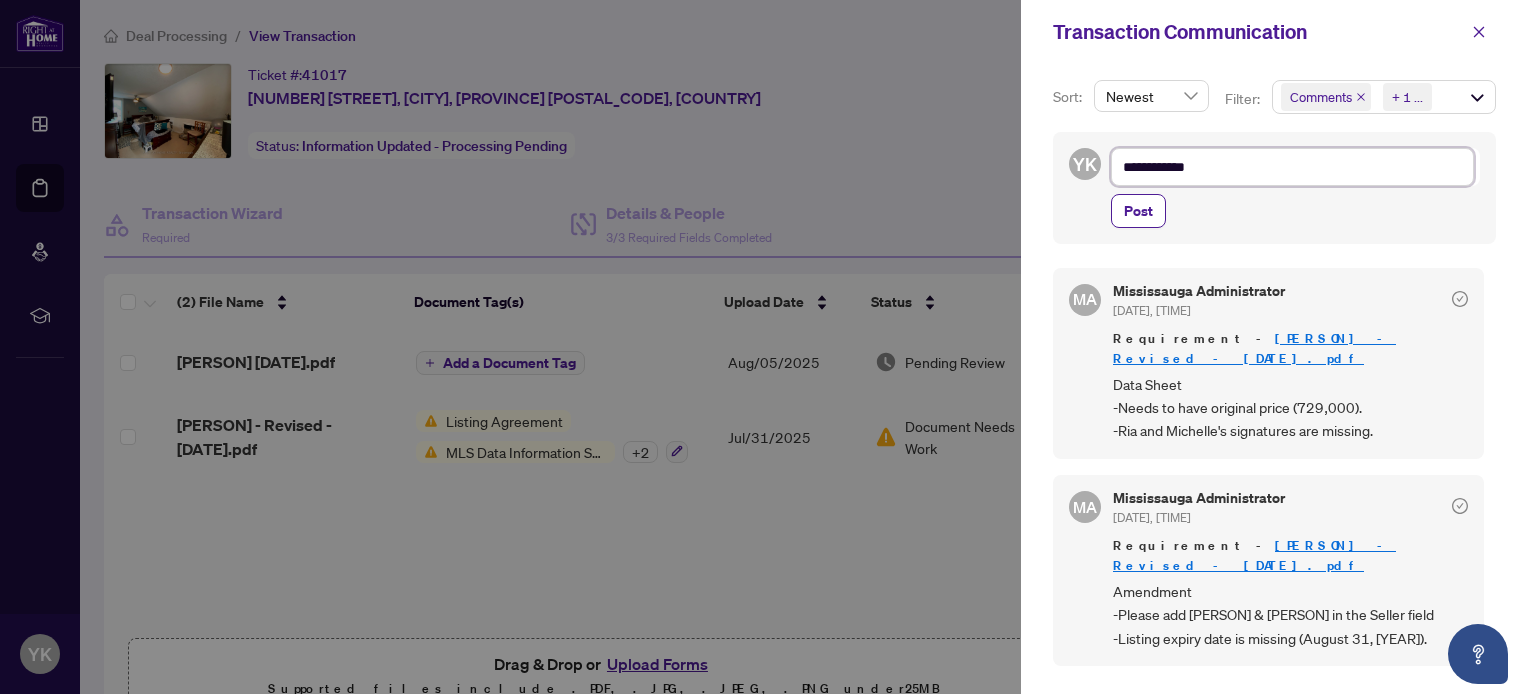 type on "**********" 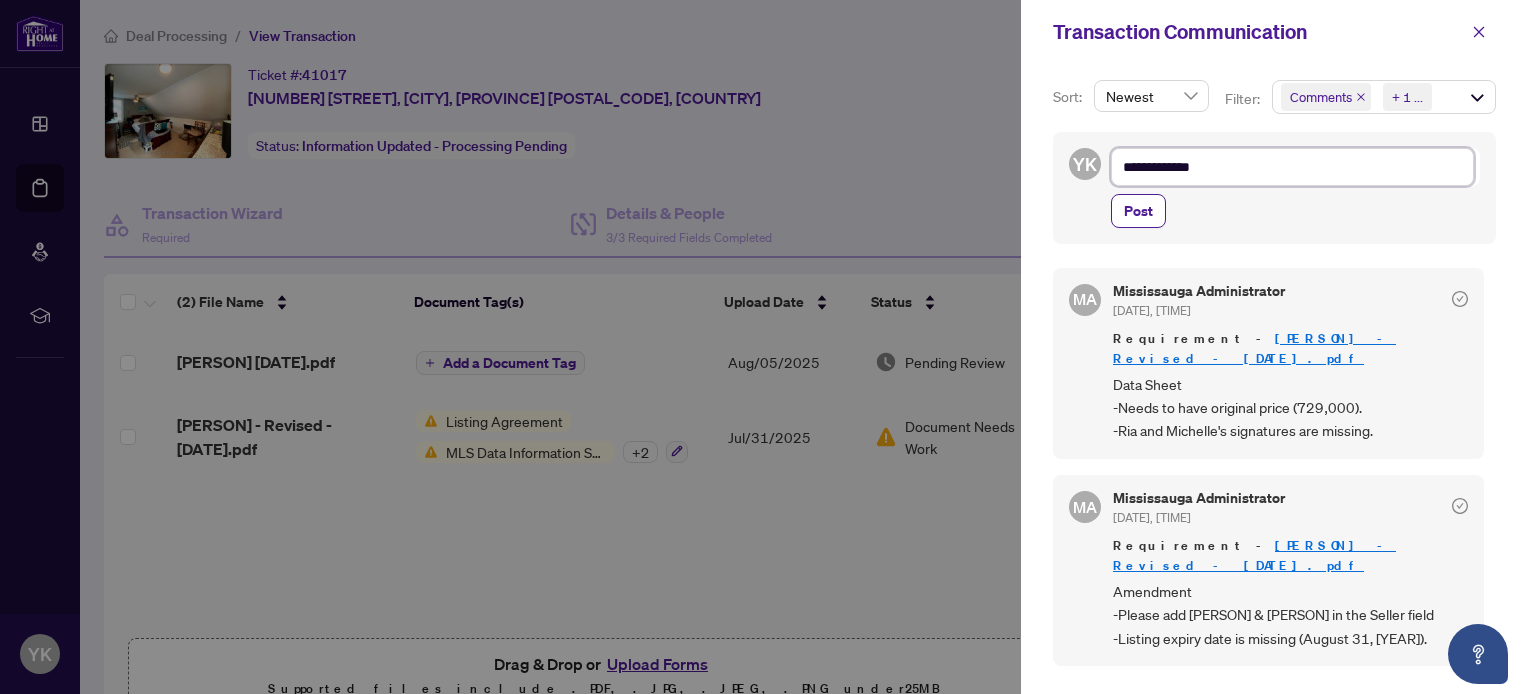 type on "**********" 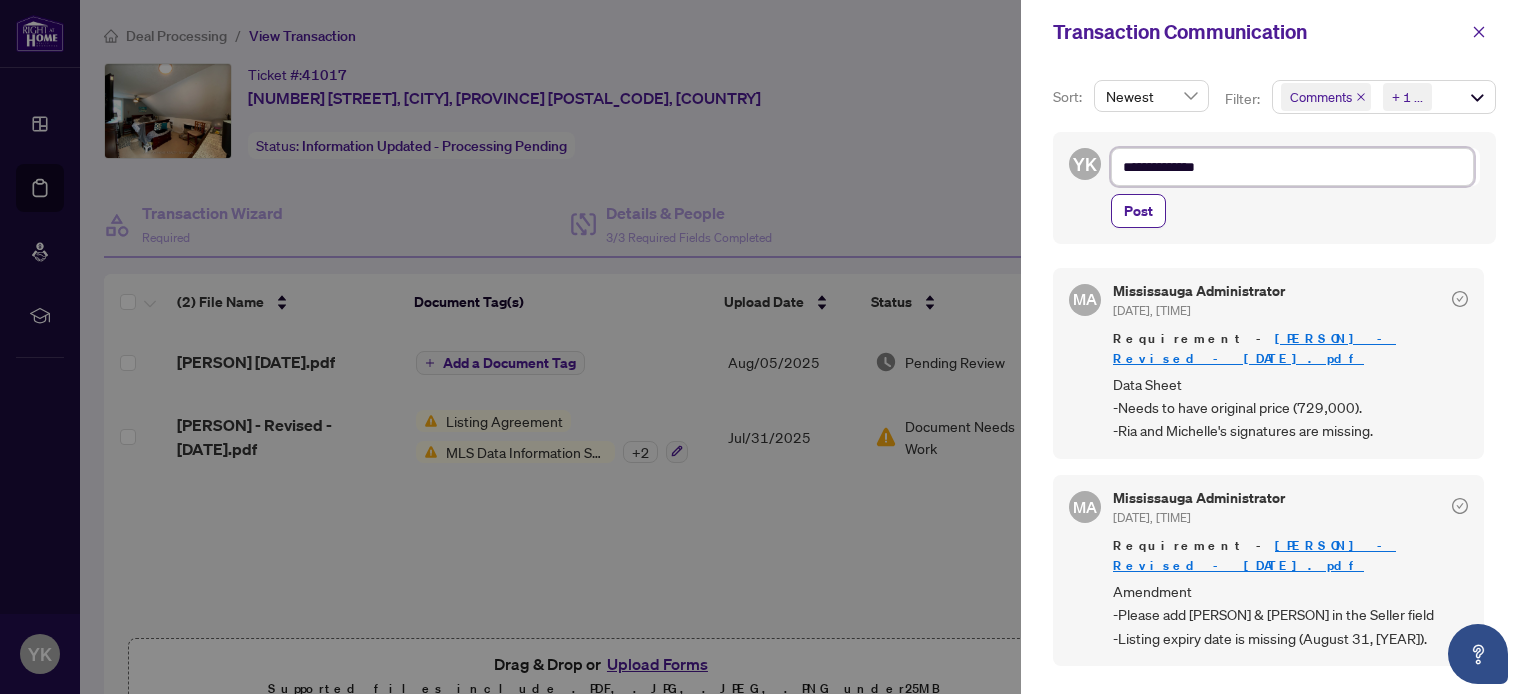 type on "**********" 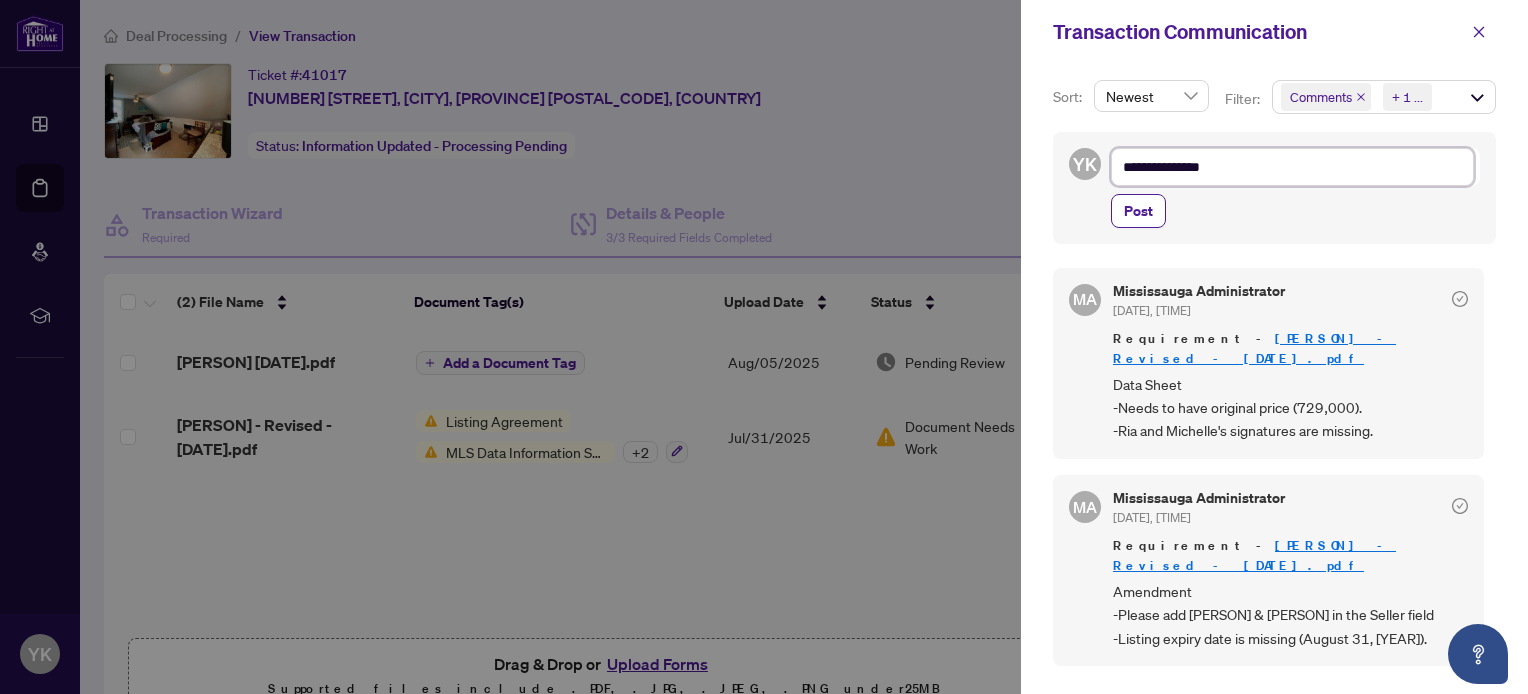 type on "**********" 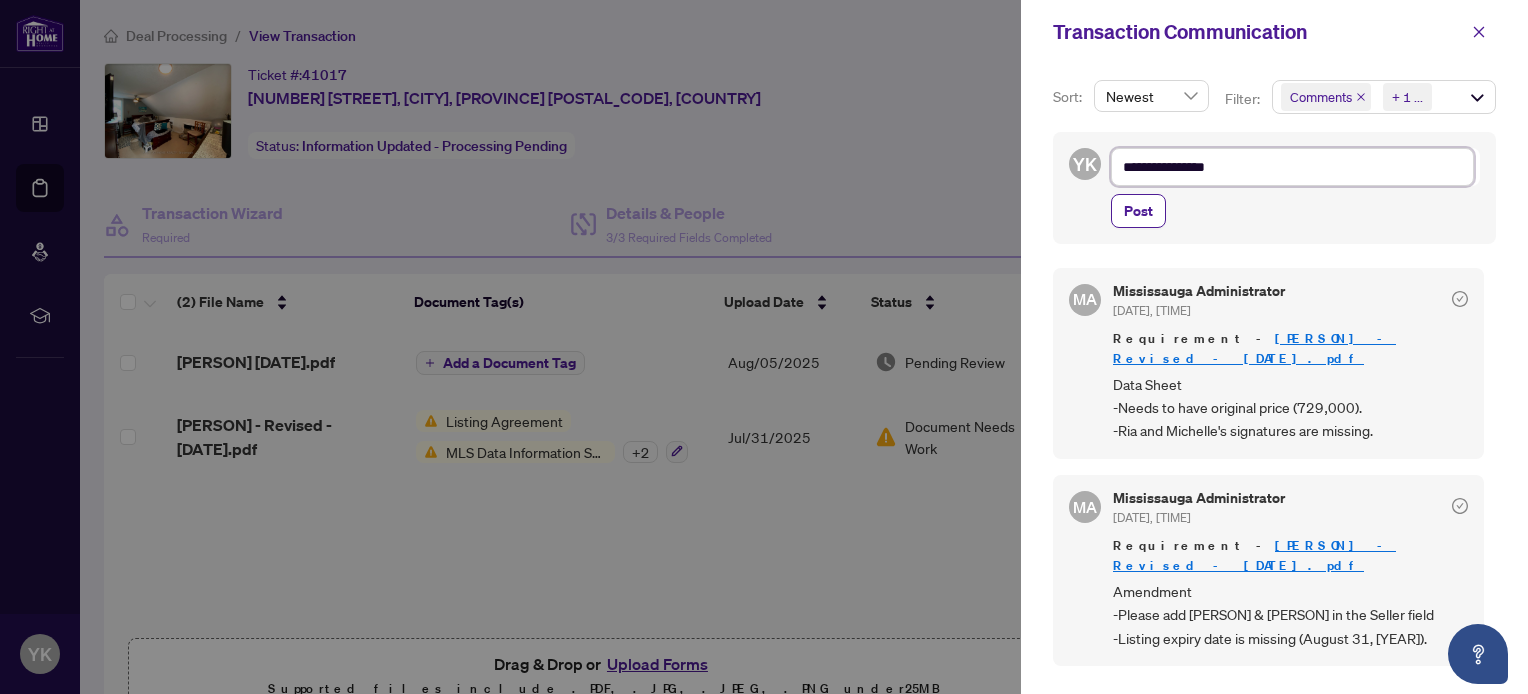 type on "**********" 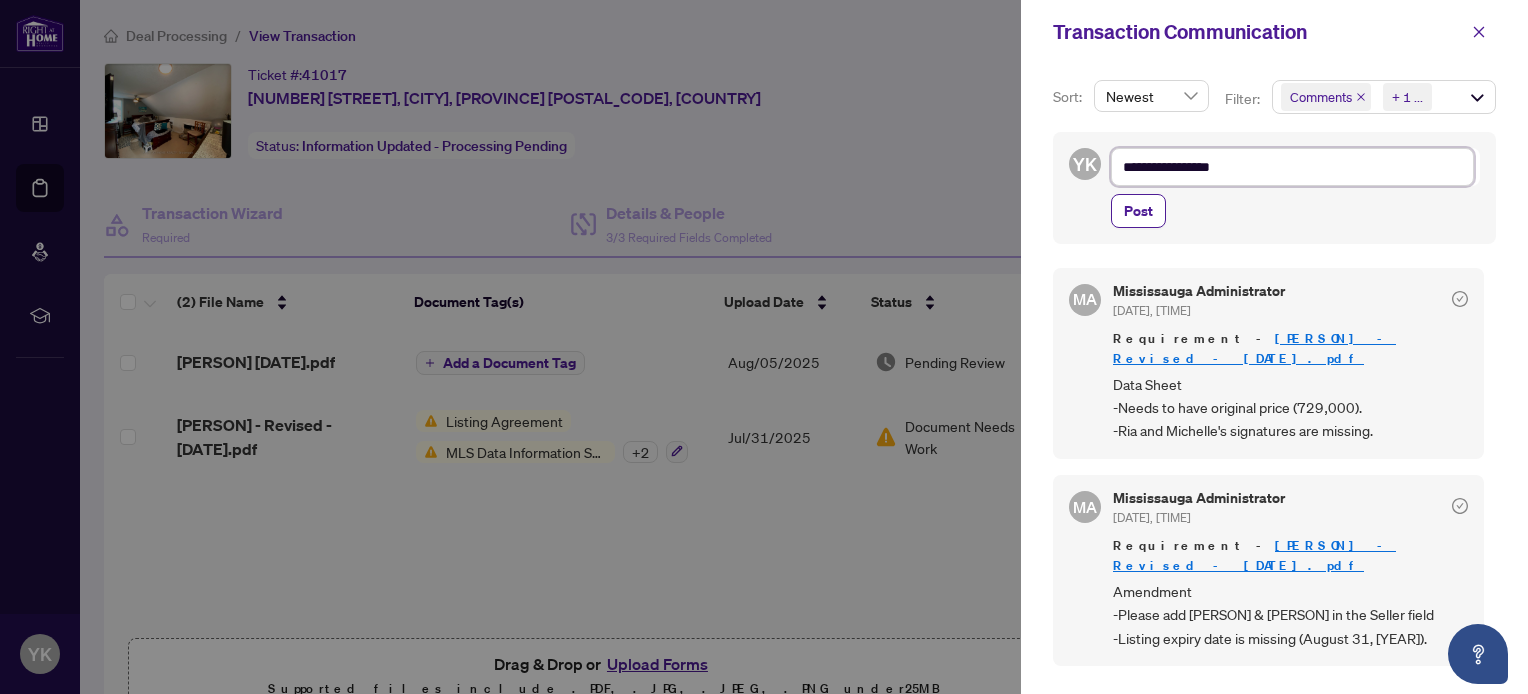 type on "**********" 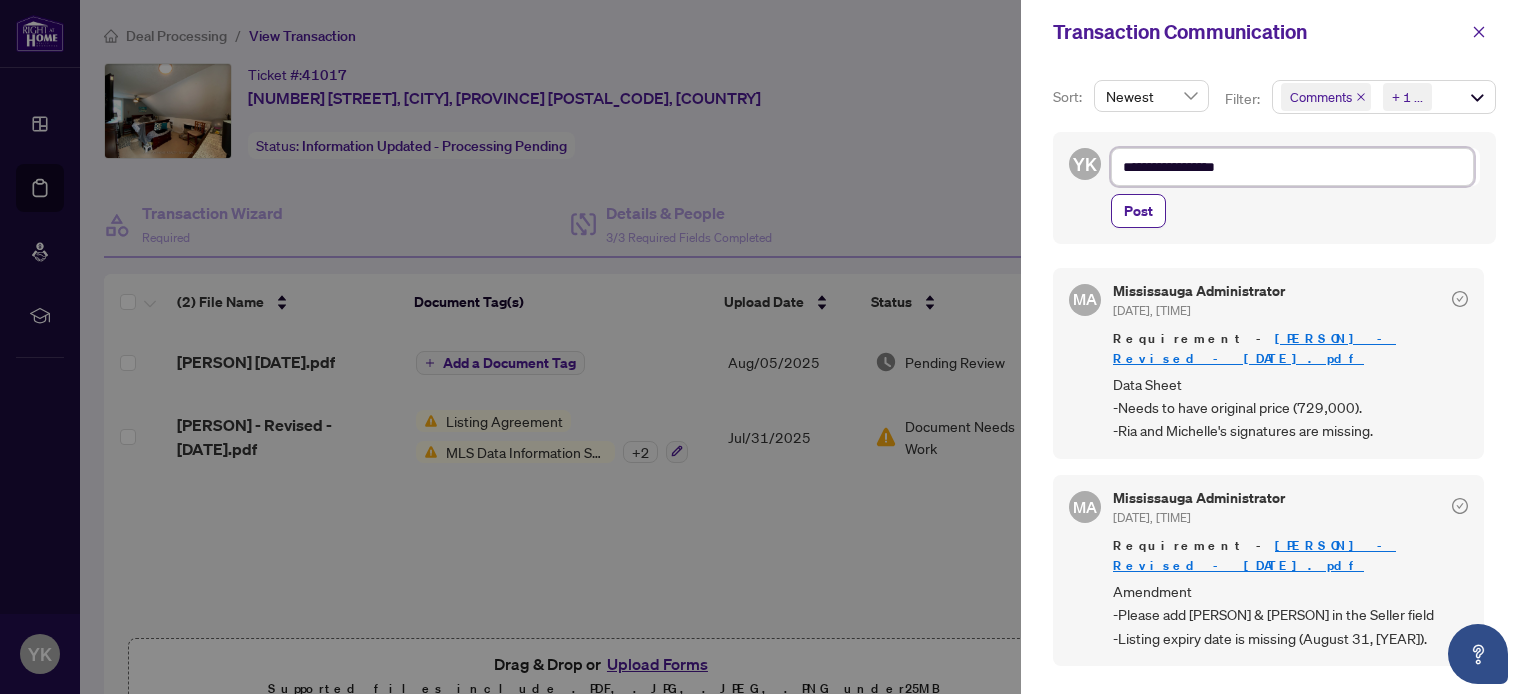 type on "**********" 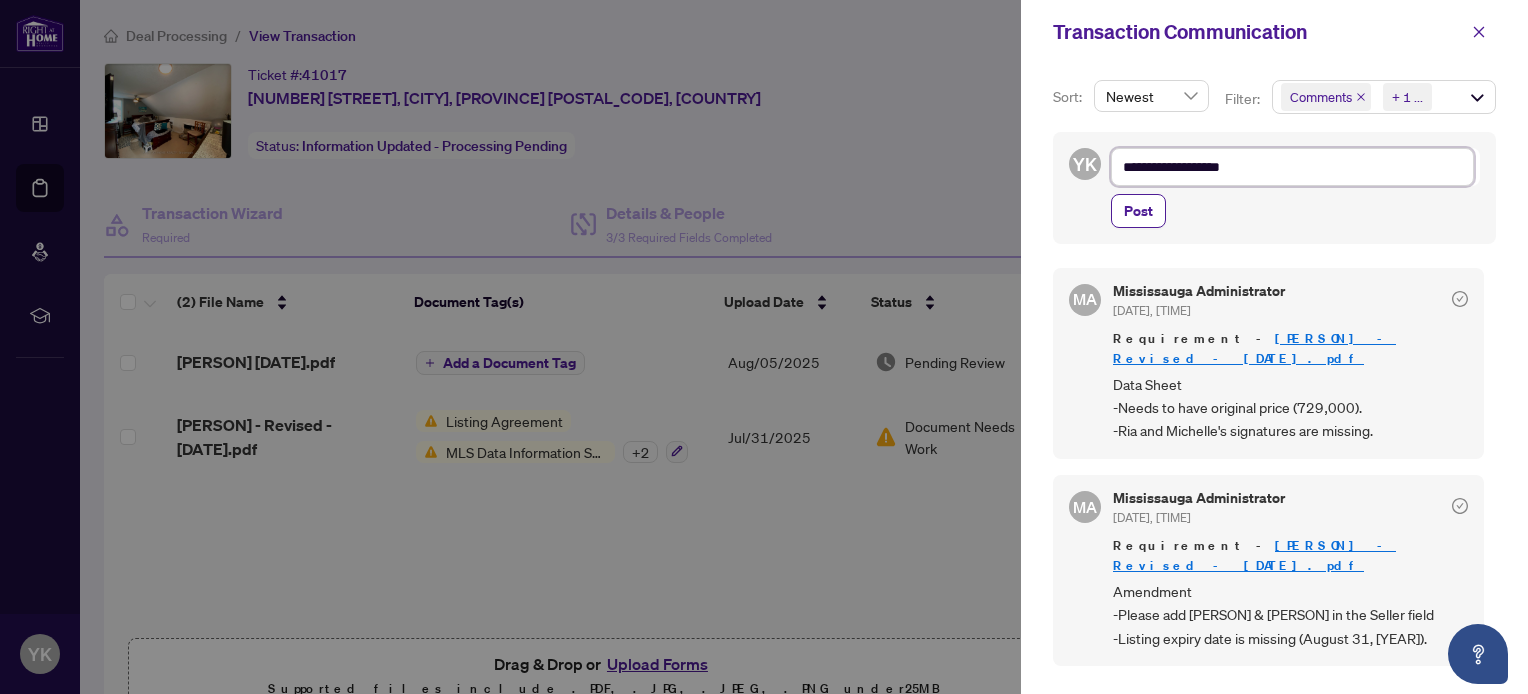 type on "**********" 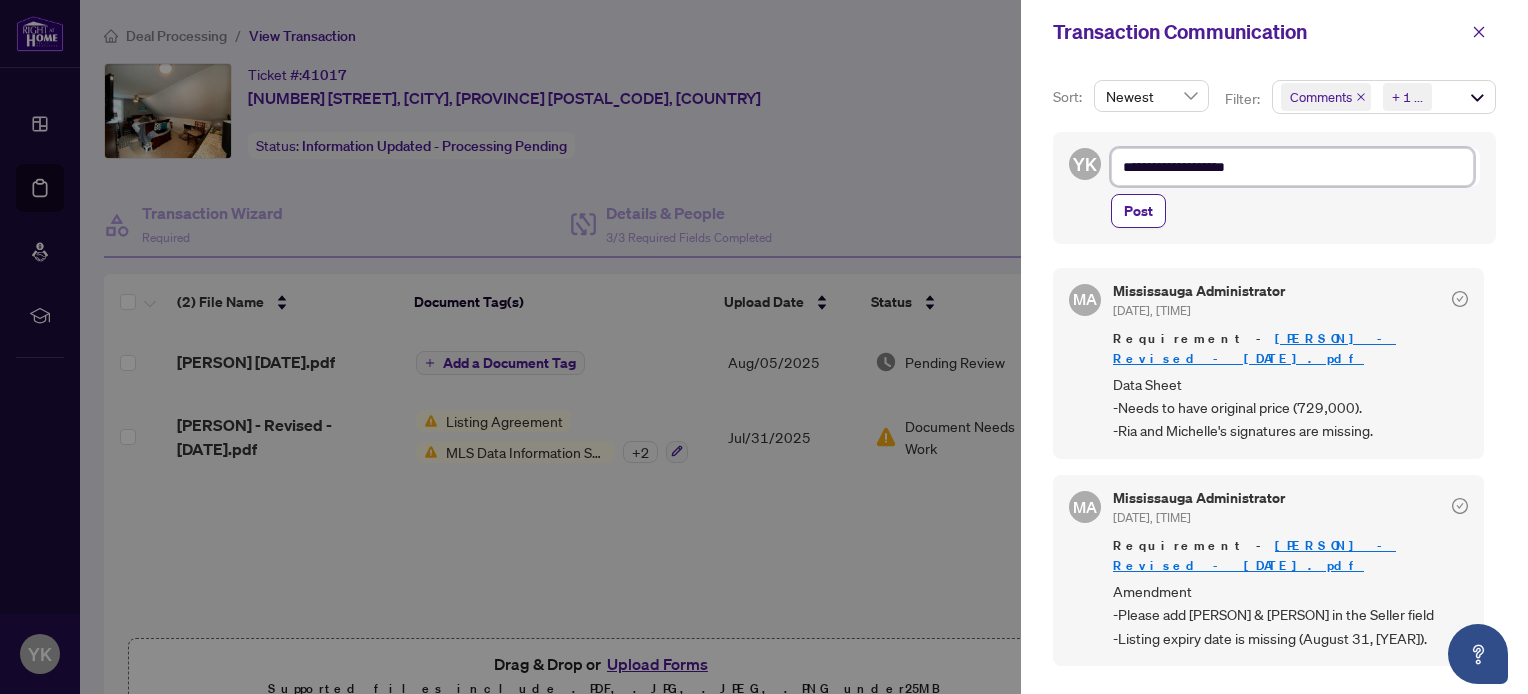 type on "**********" 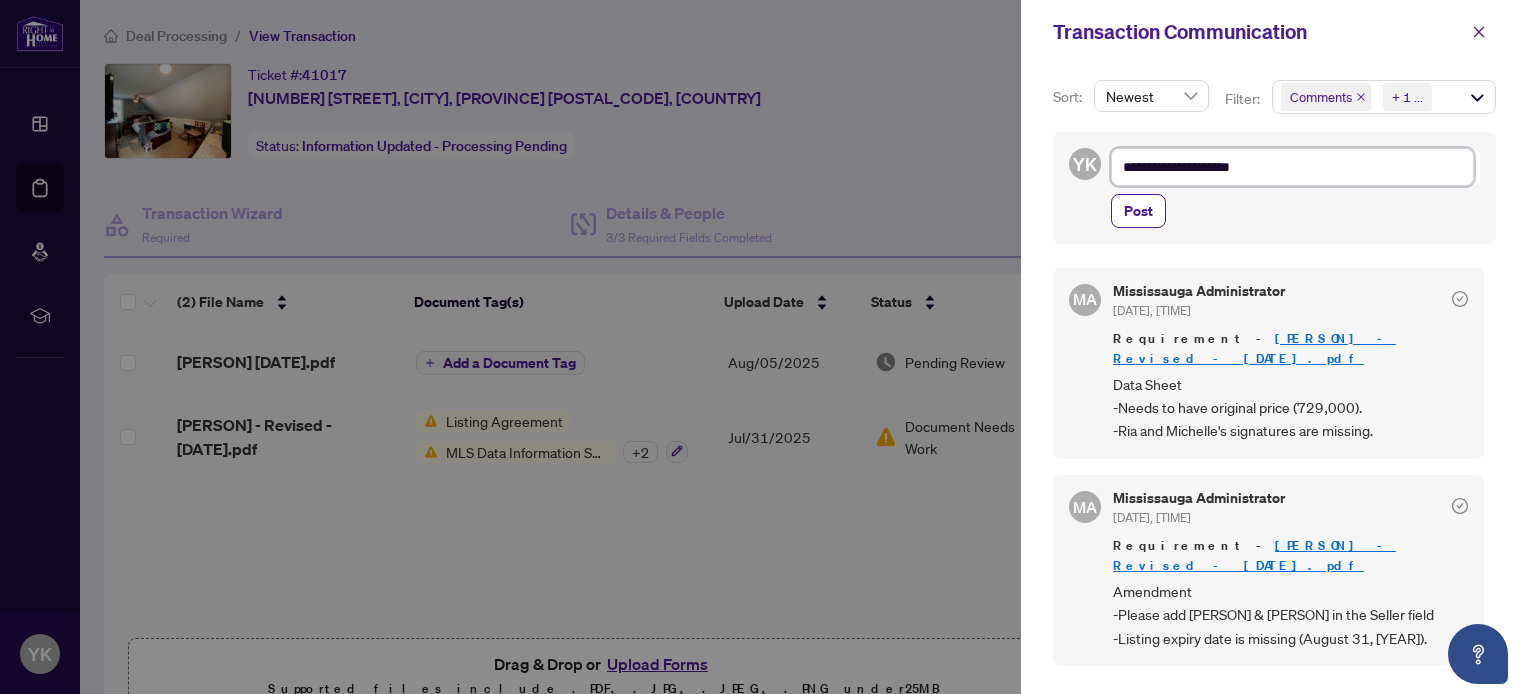 type on "**********" 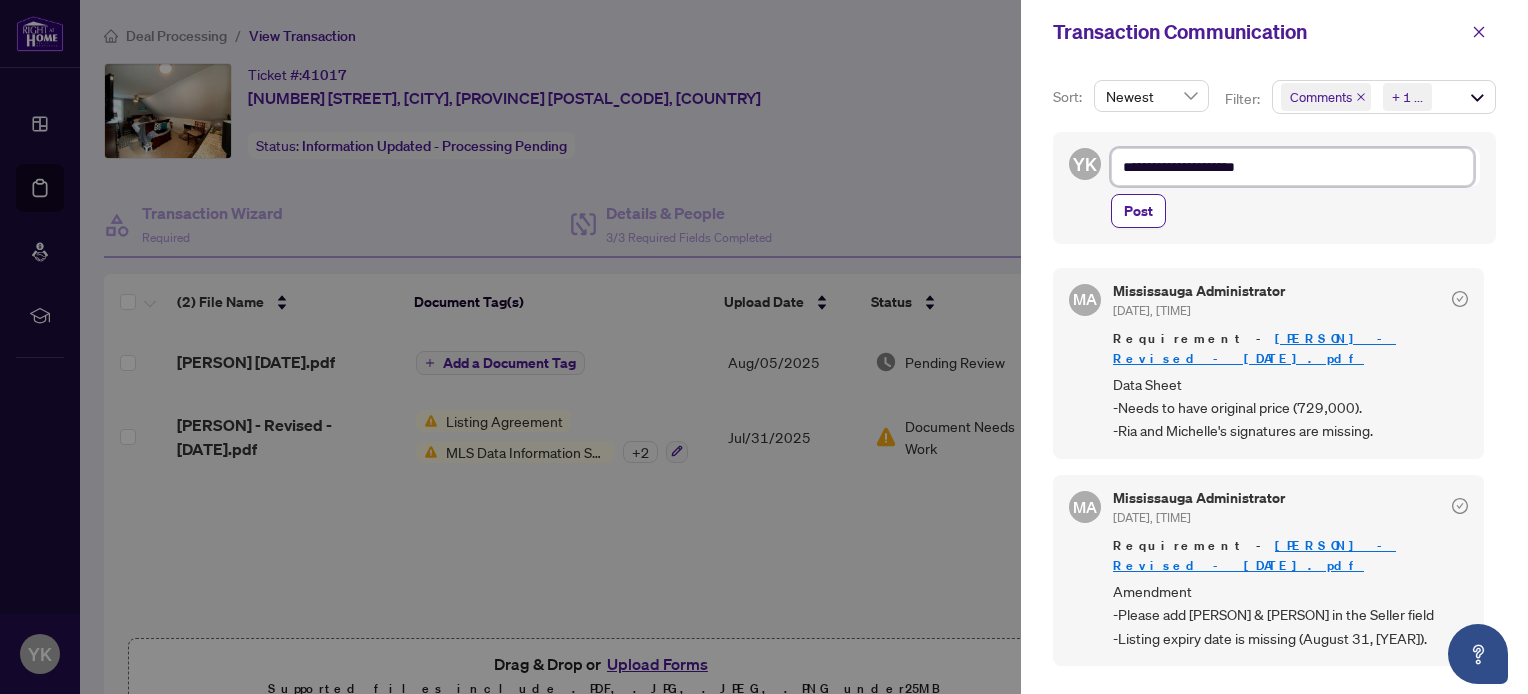 type on "**********" 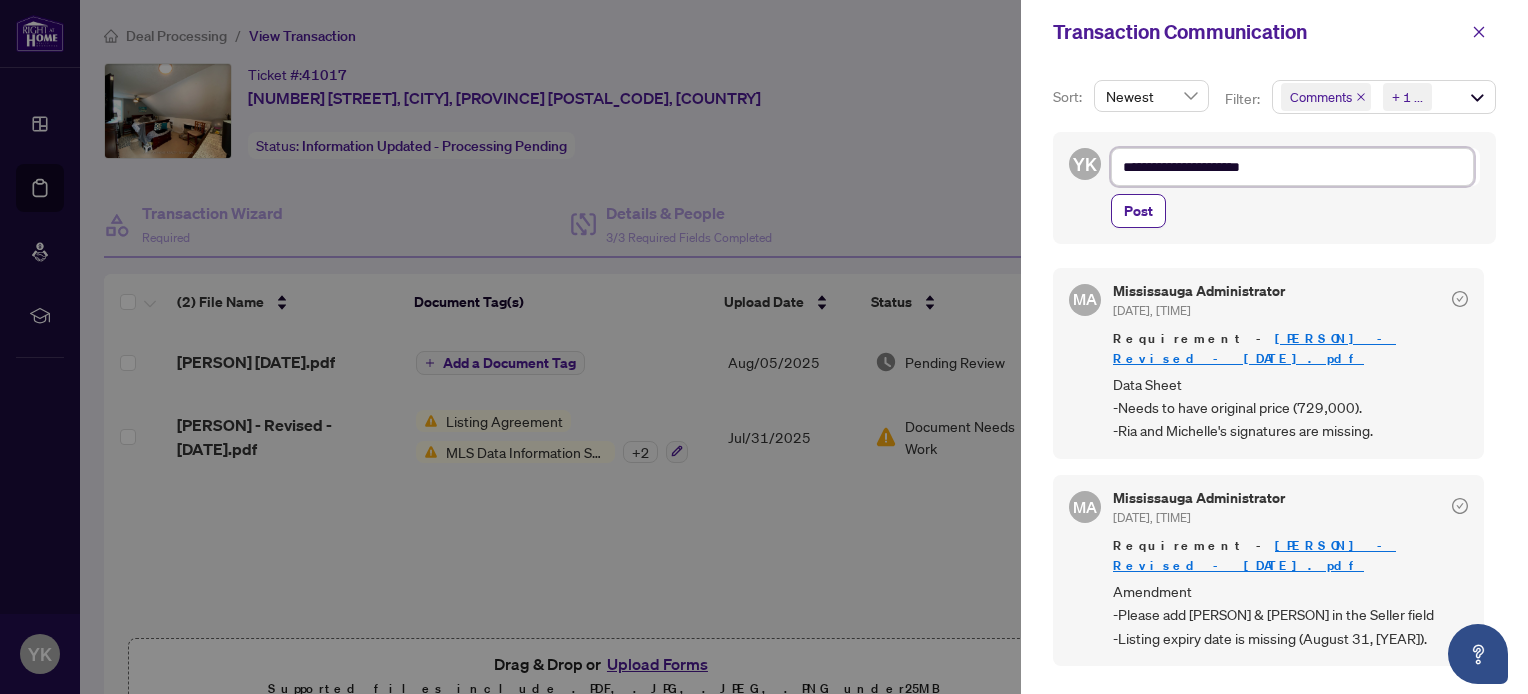 type on "**********" 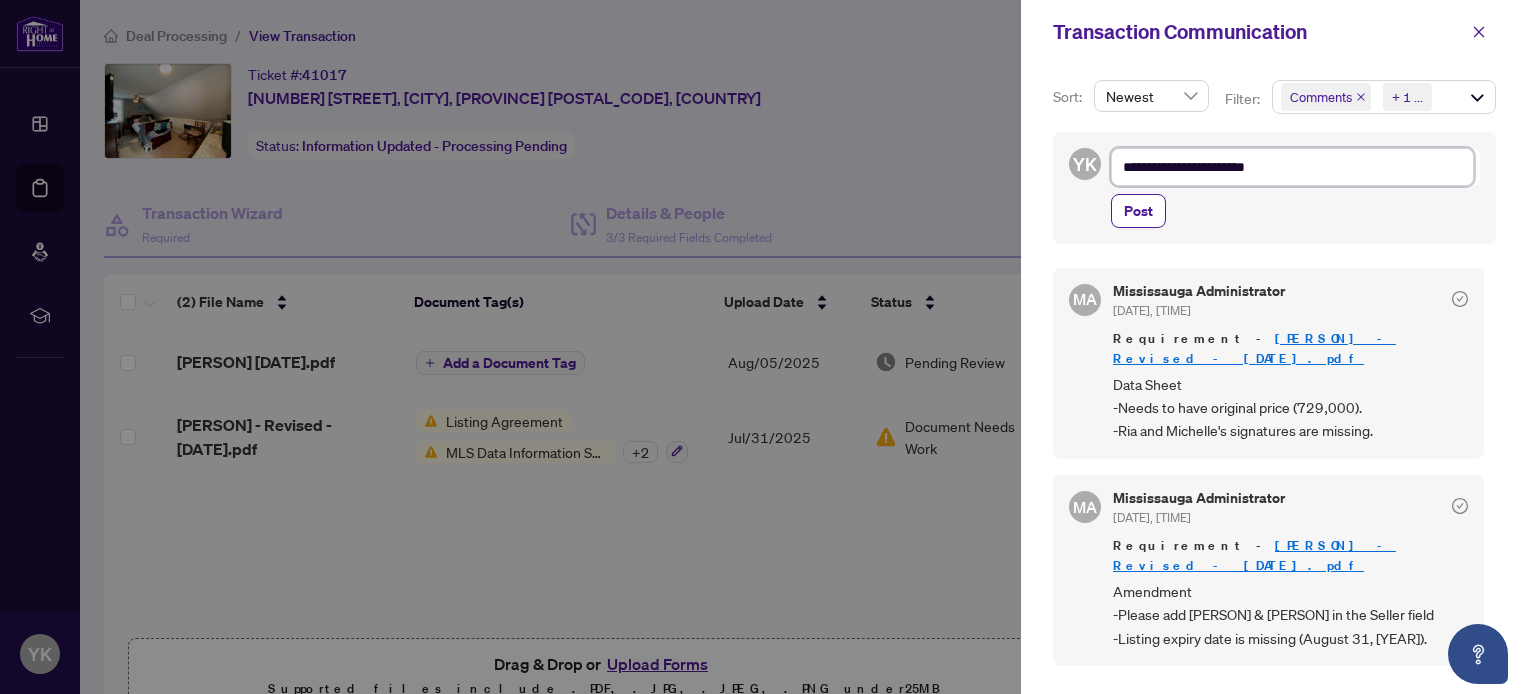 type on "**********" 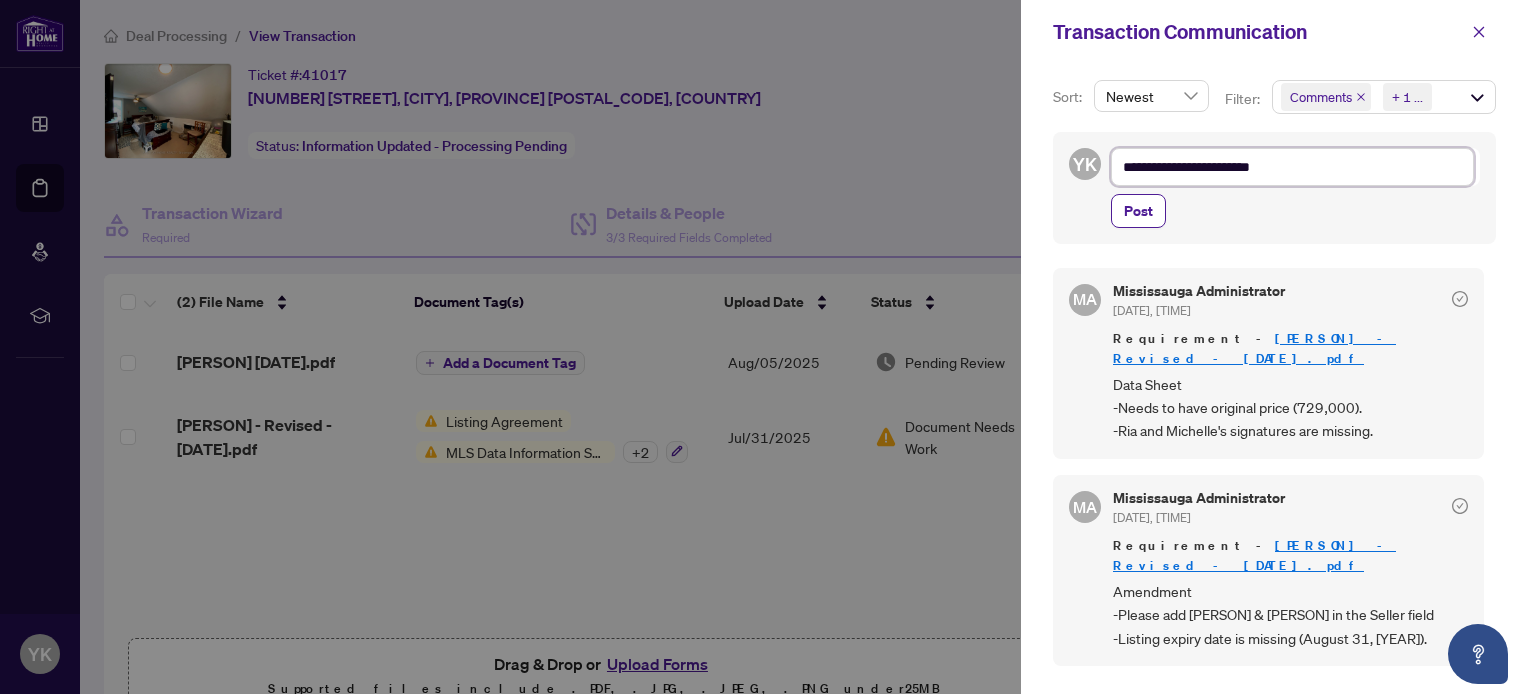 type on "**********" 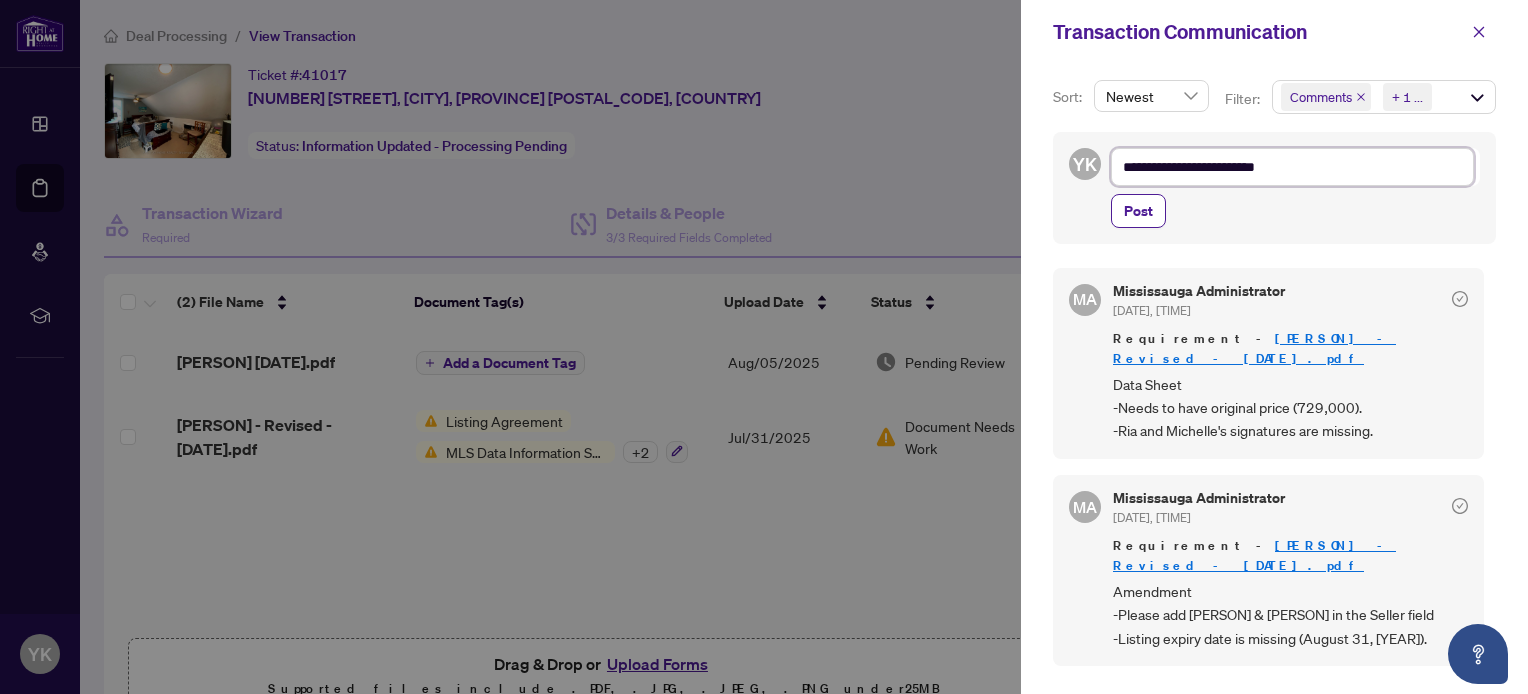 type on "**********" 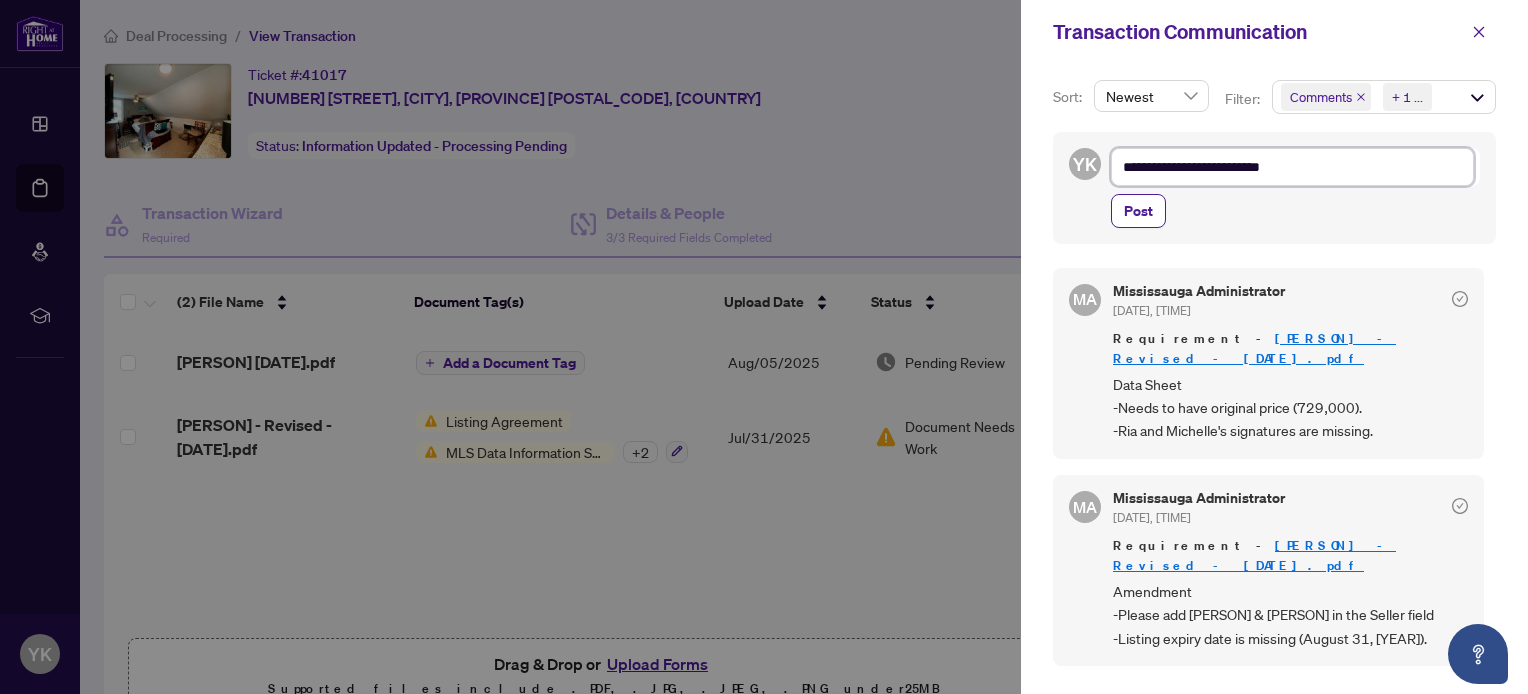 type on "**********" 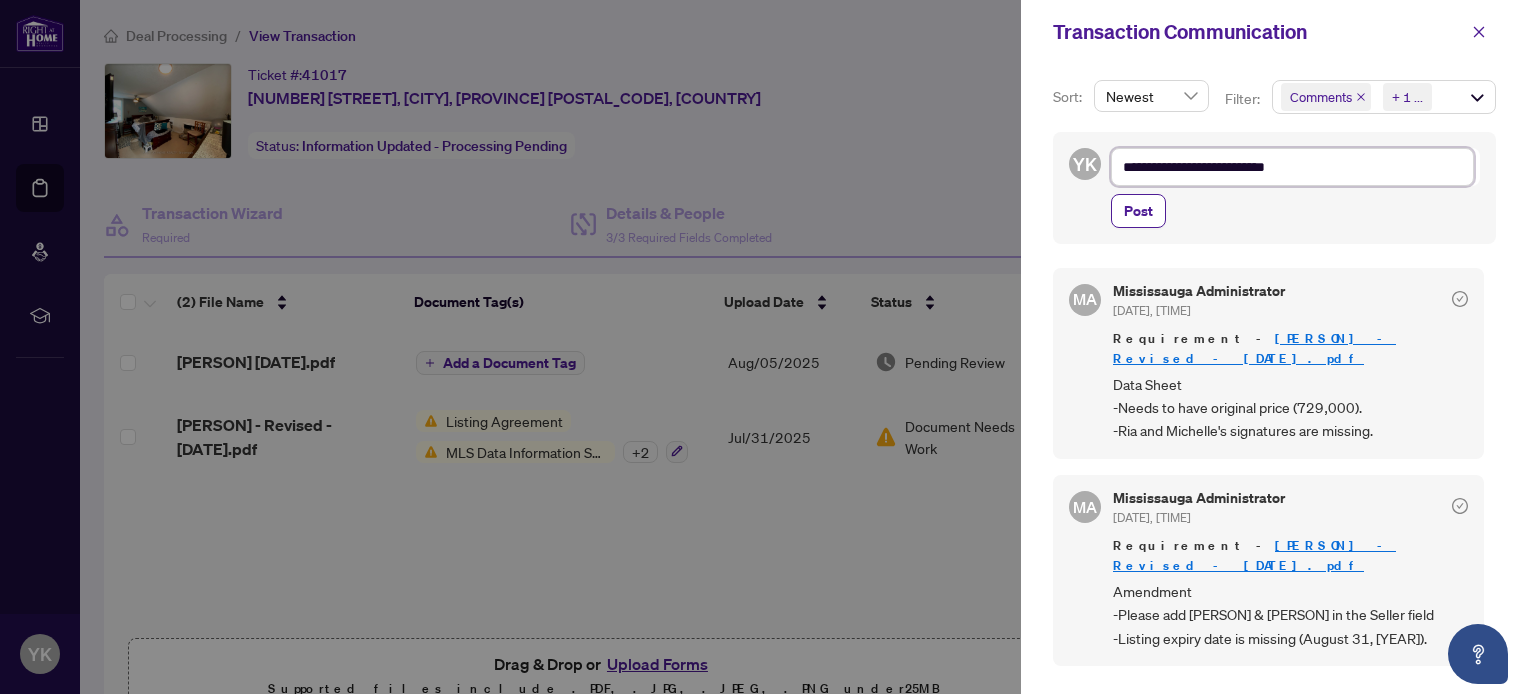 type on "**********" 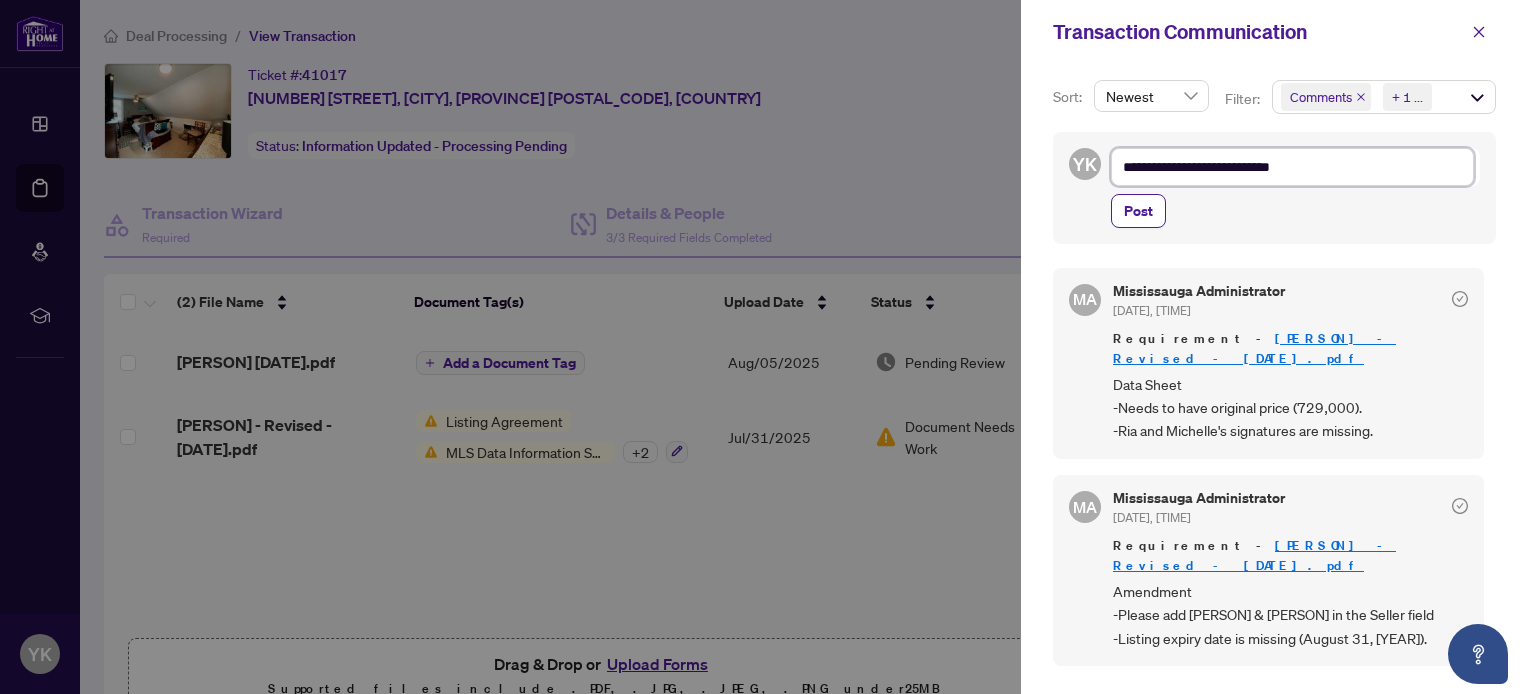 type on "**********" 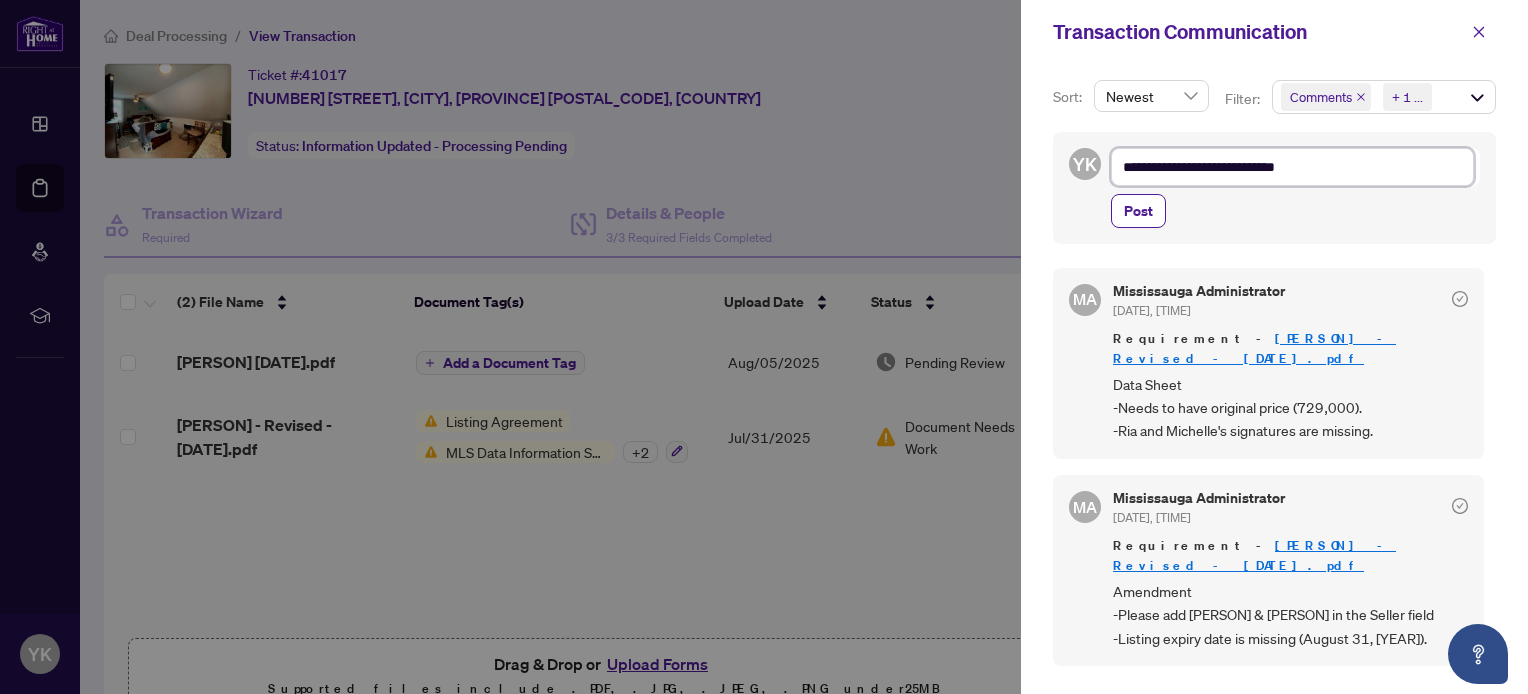 type on "**********" 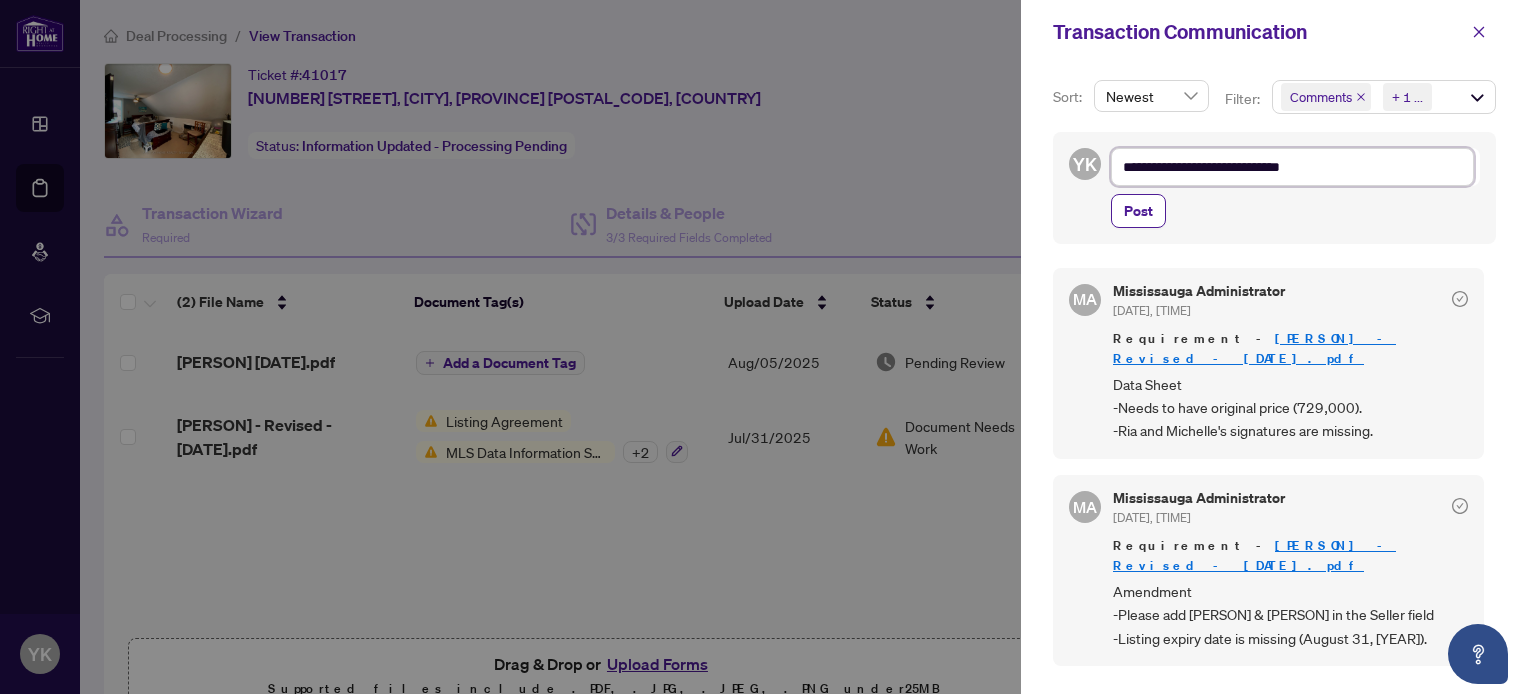 type on "**********" 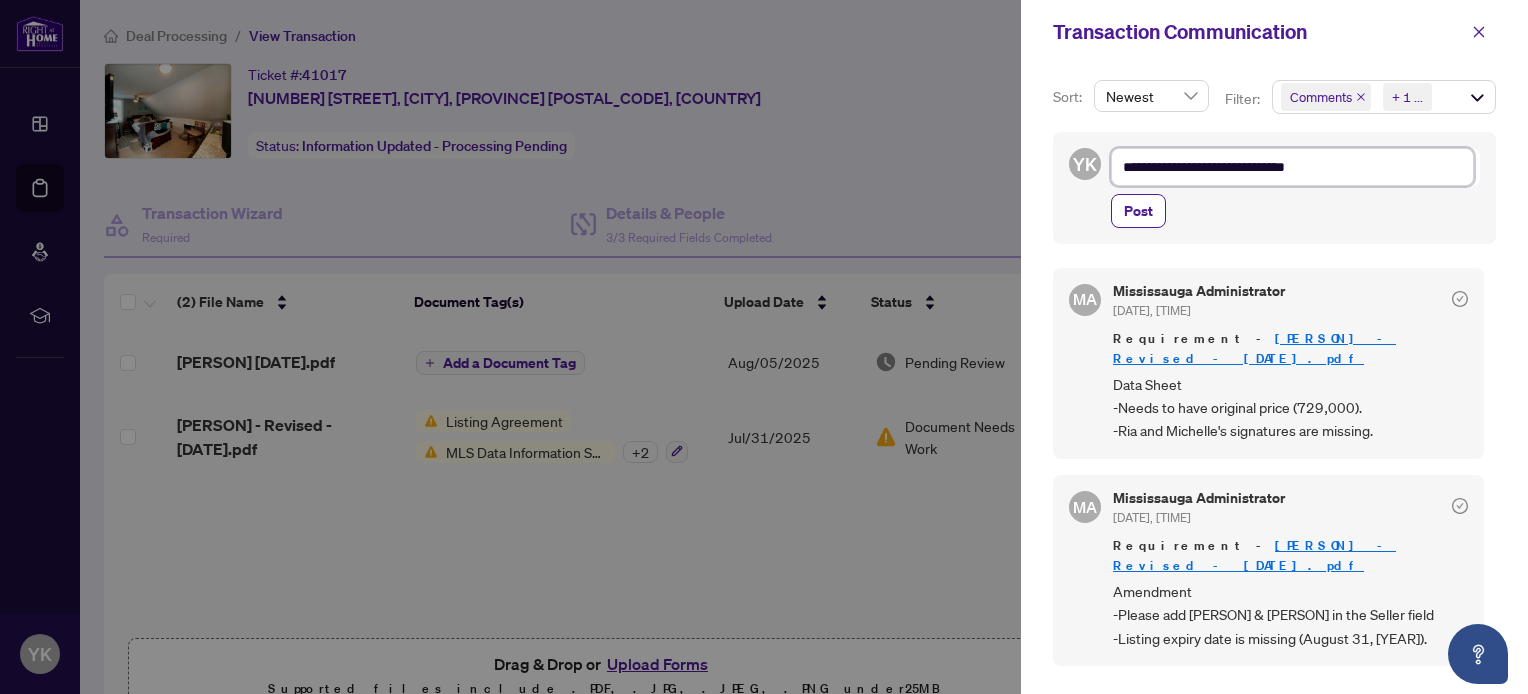type on "**********" 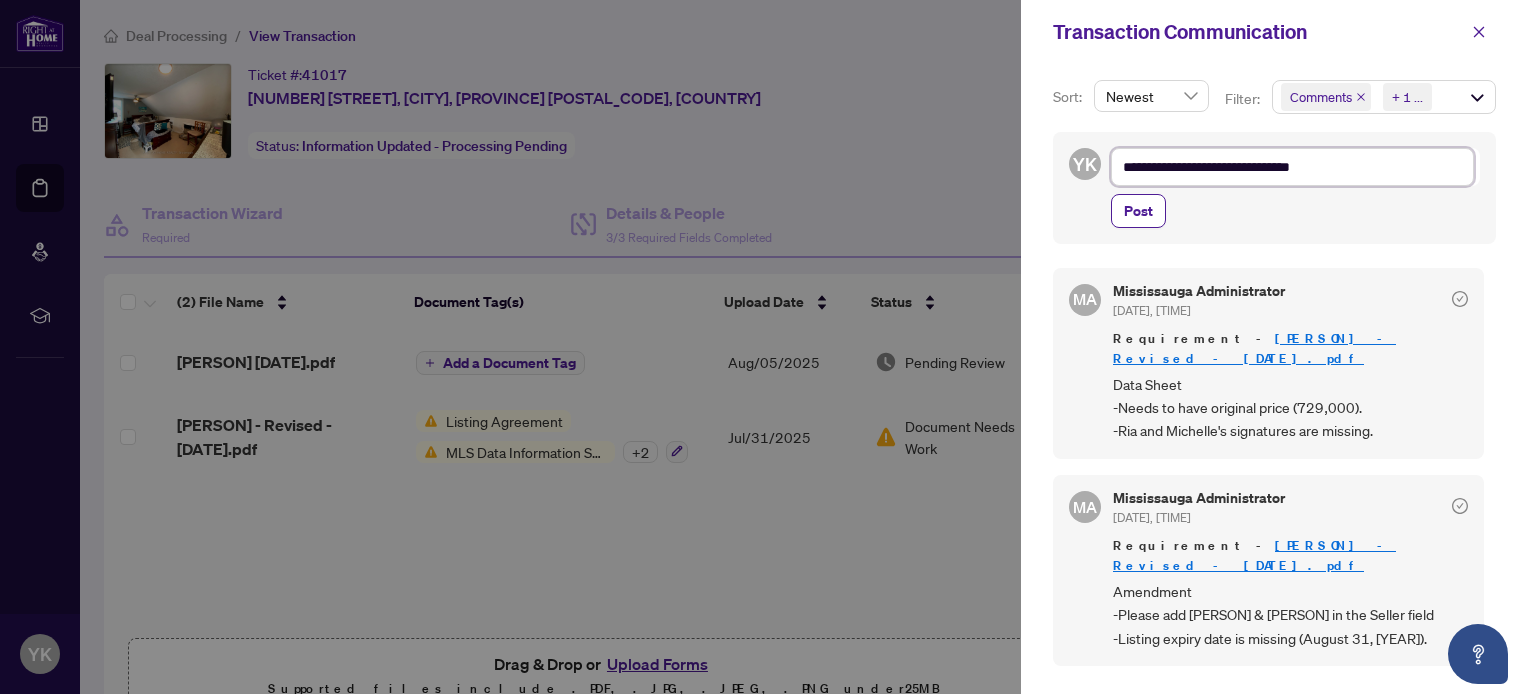 type on "**********" 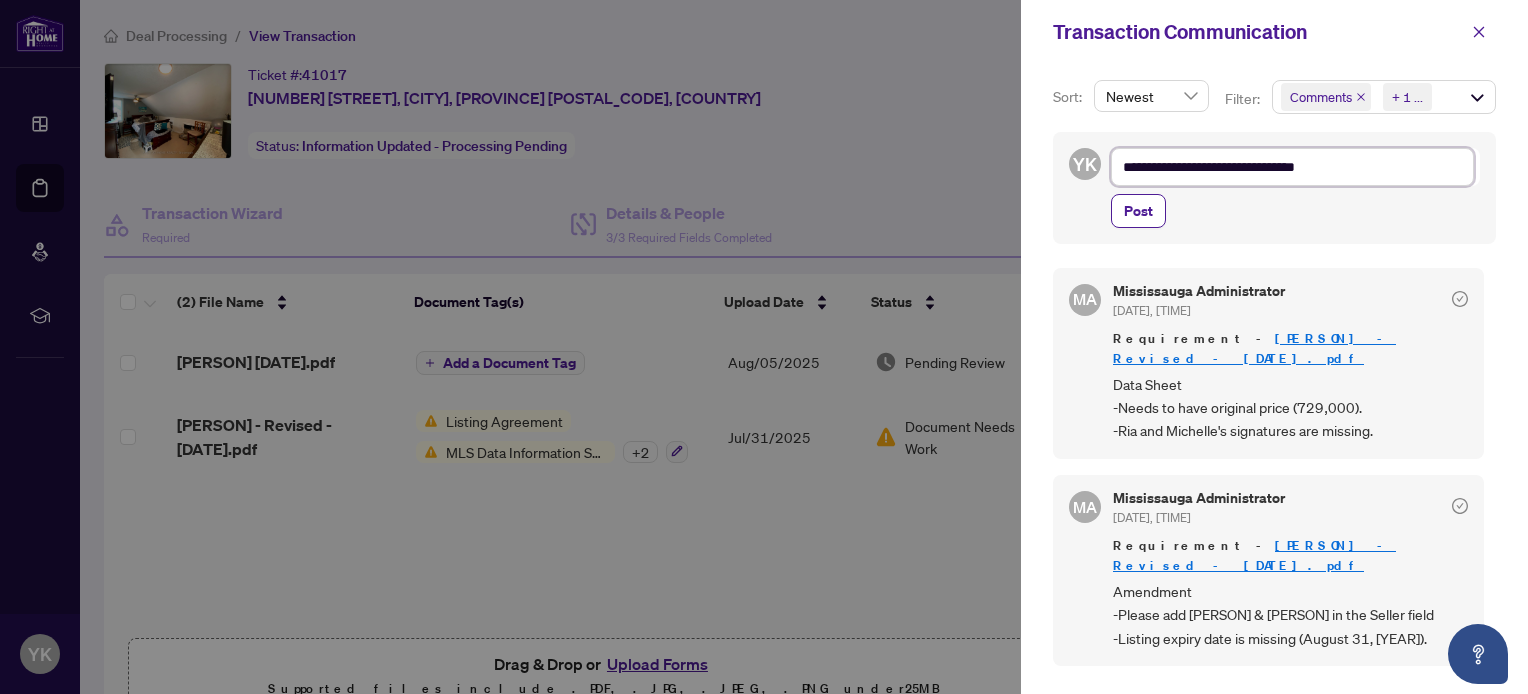 type on "**********" 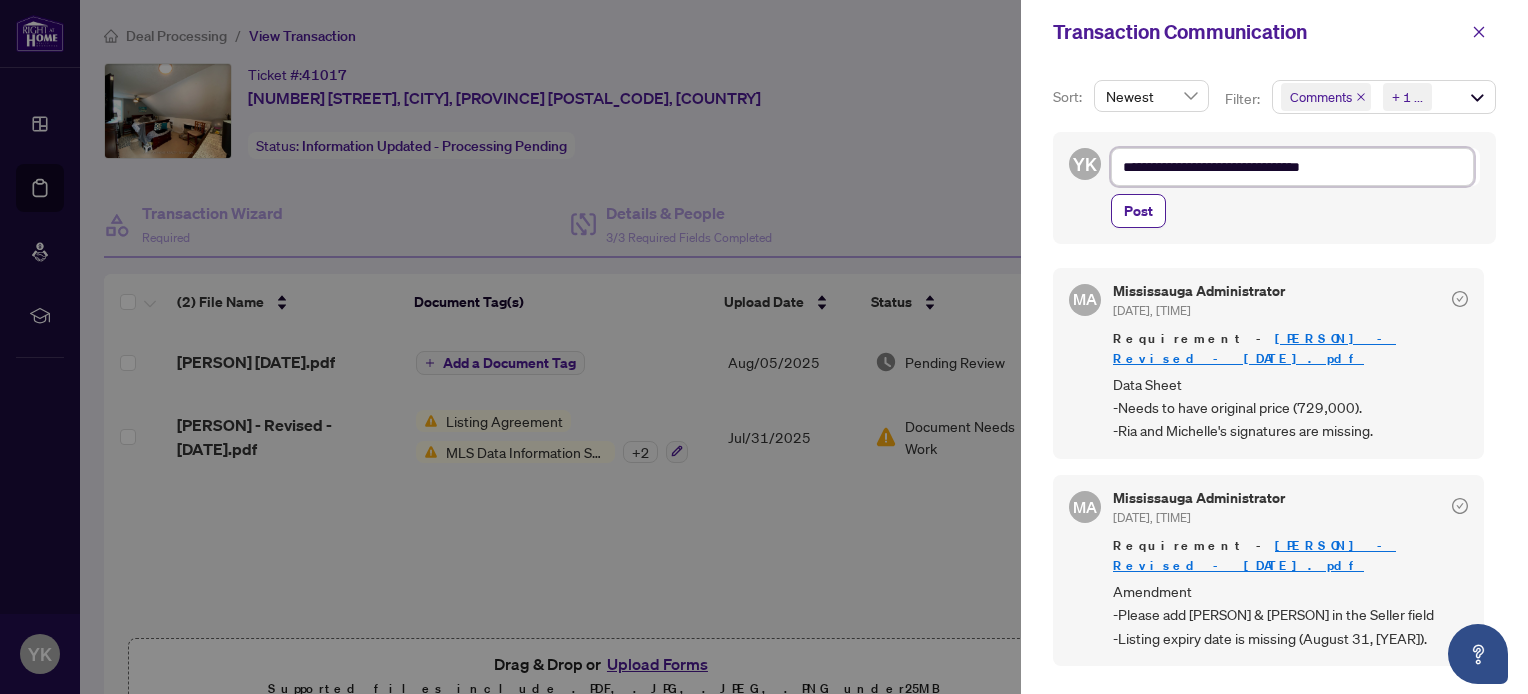 type on "**********" 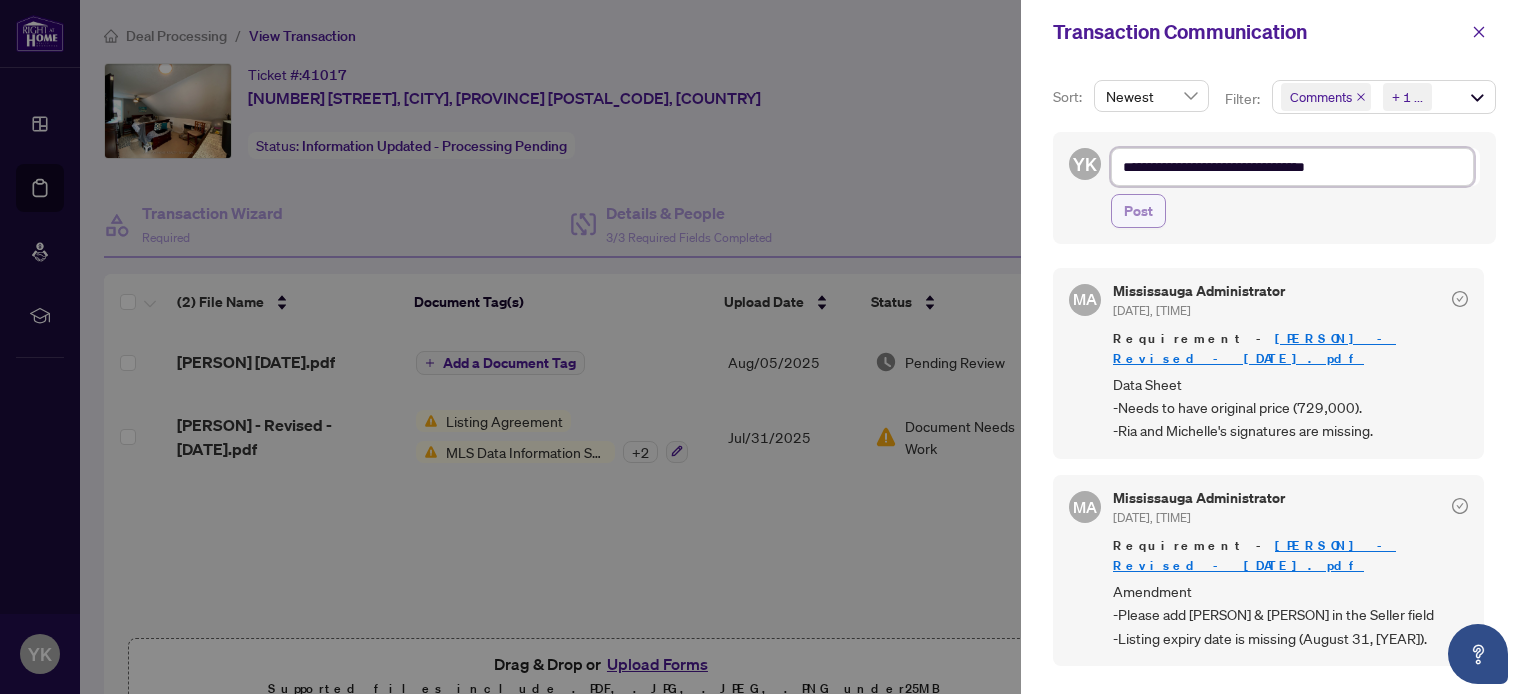 type on "**********" 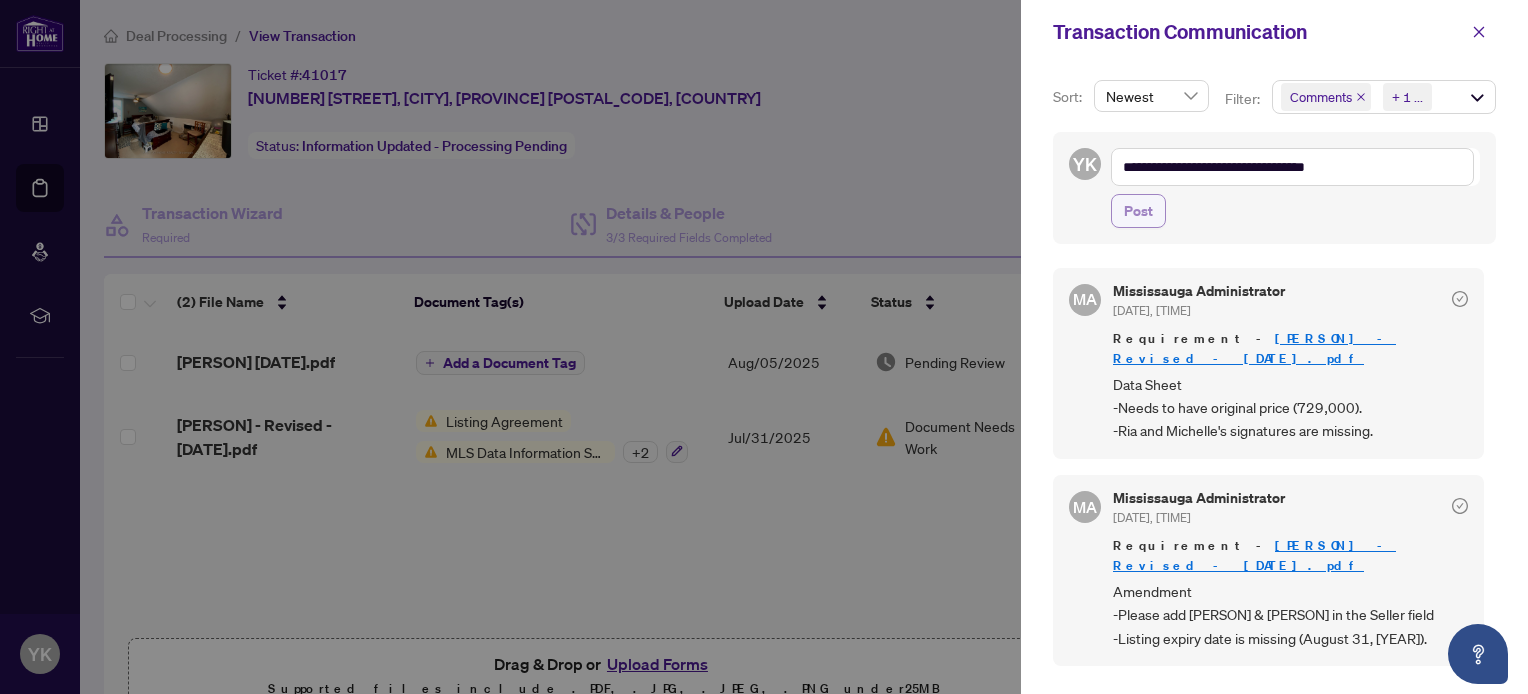 click on "Post" at bounding box center [1138, 211] 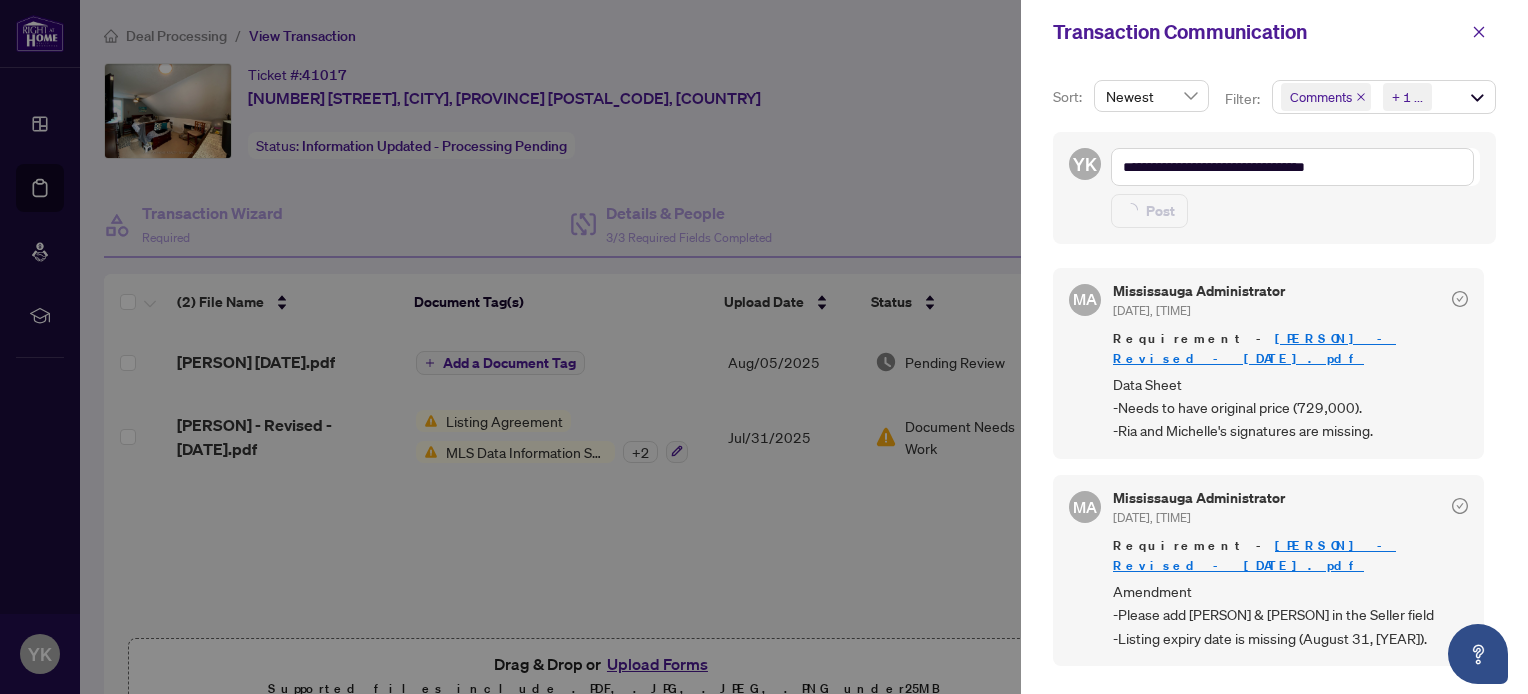 type 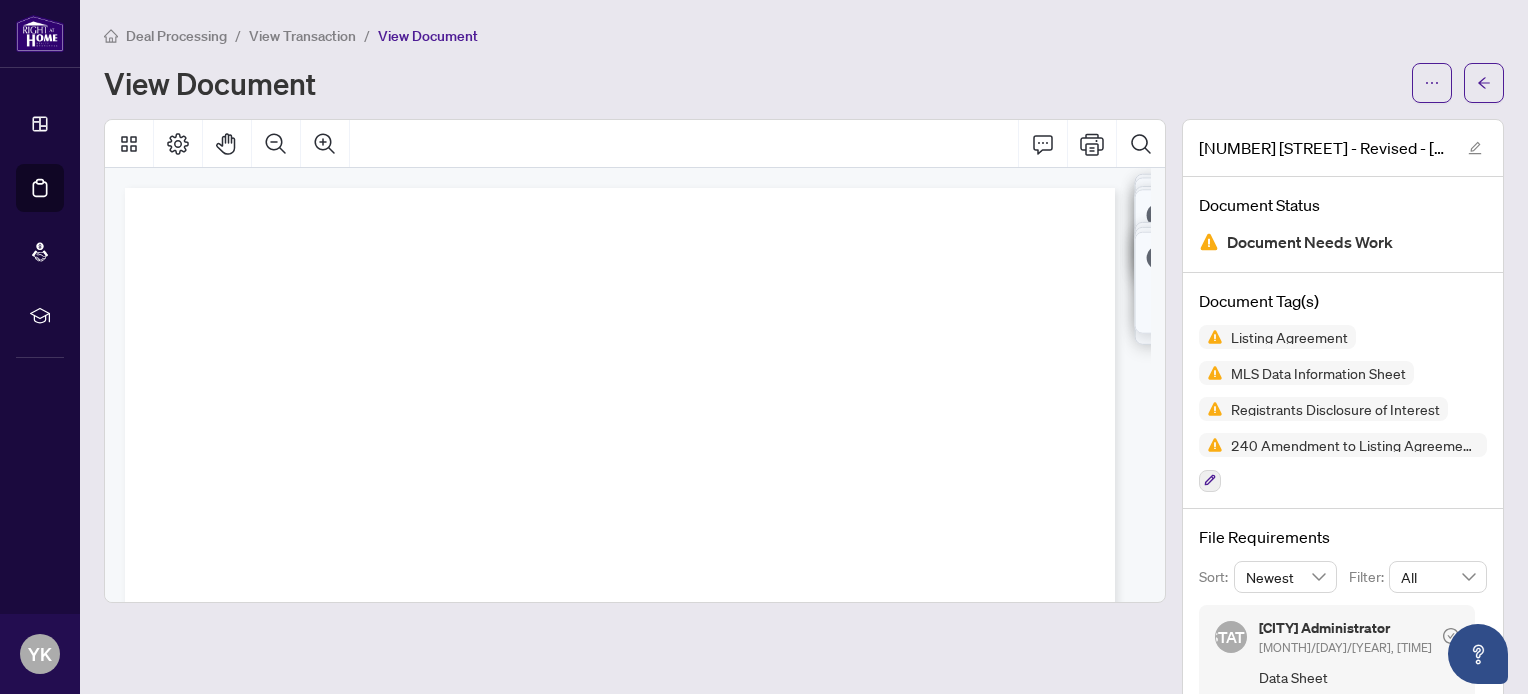 scroll, scrollTop: 0, scrollLeft: 0, axis: both 